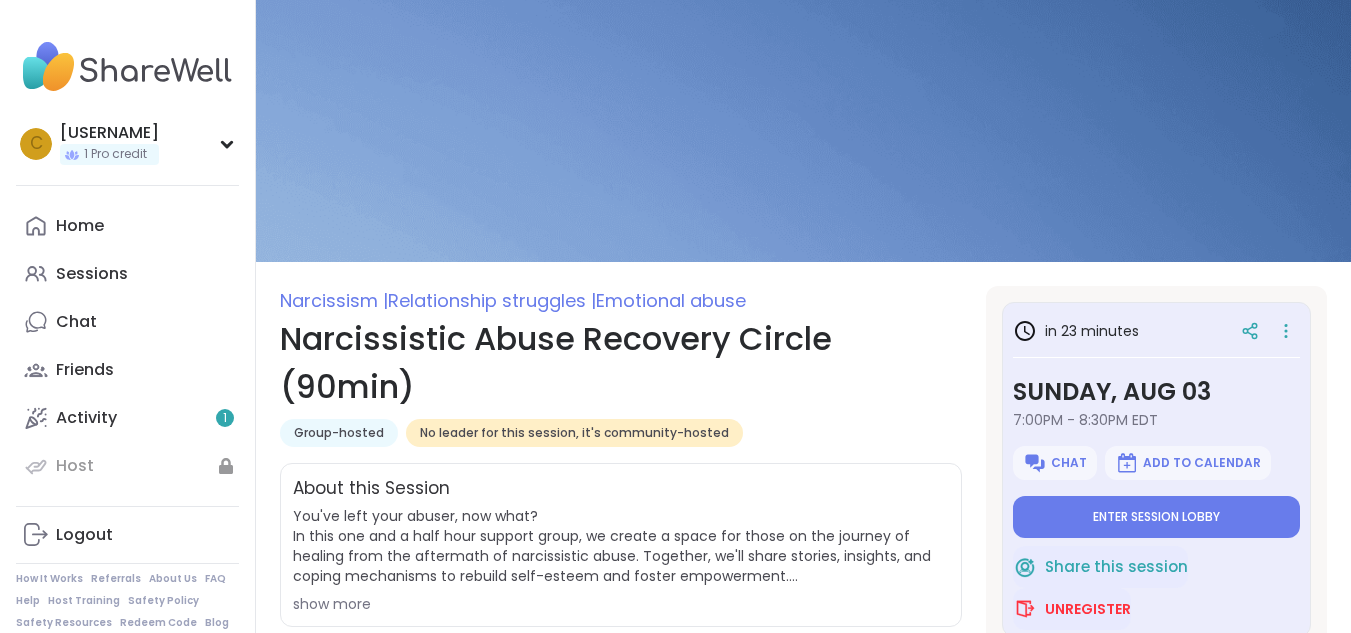 scroll, scrollTop: 0, scrollLeft: 0, axis: both 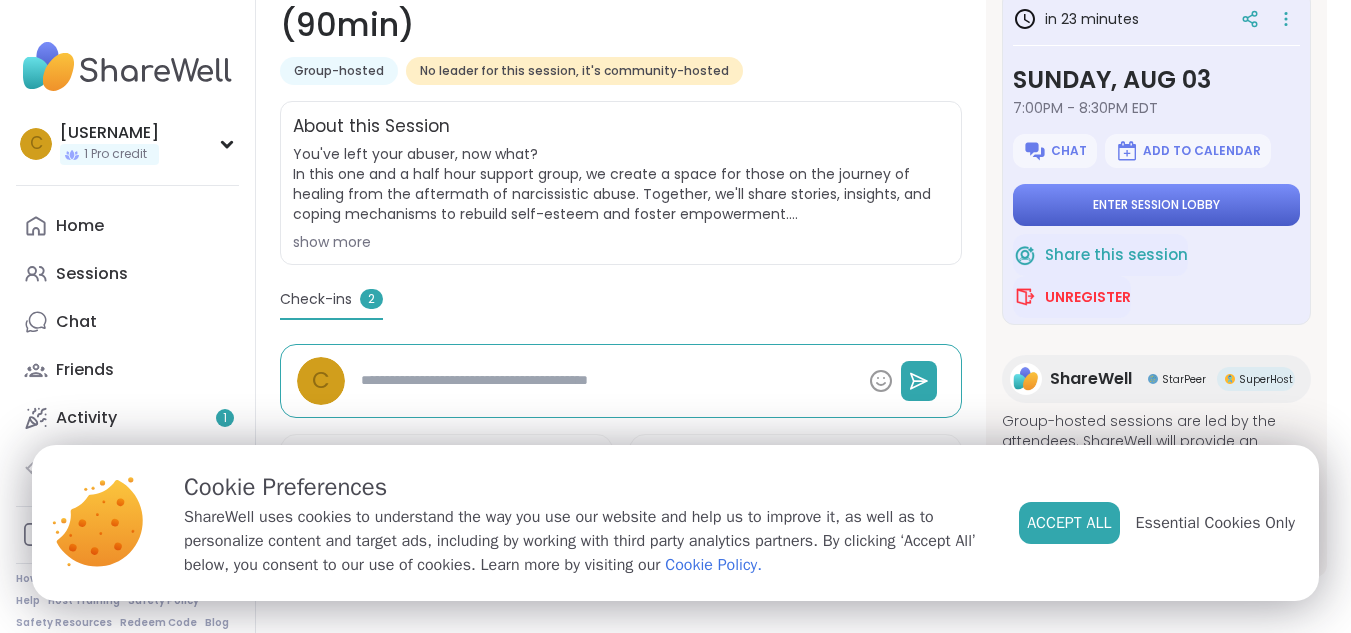 click on "Enter session lobby" at bounding box center [1156, 205] 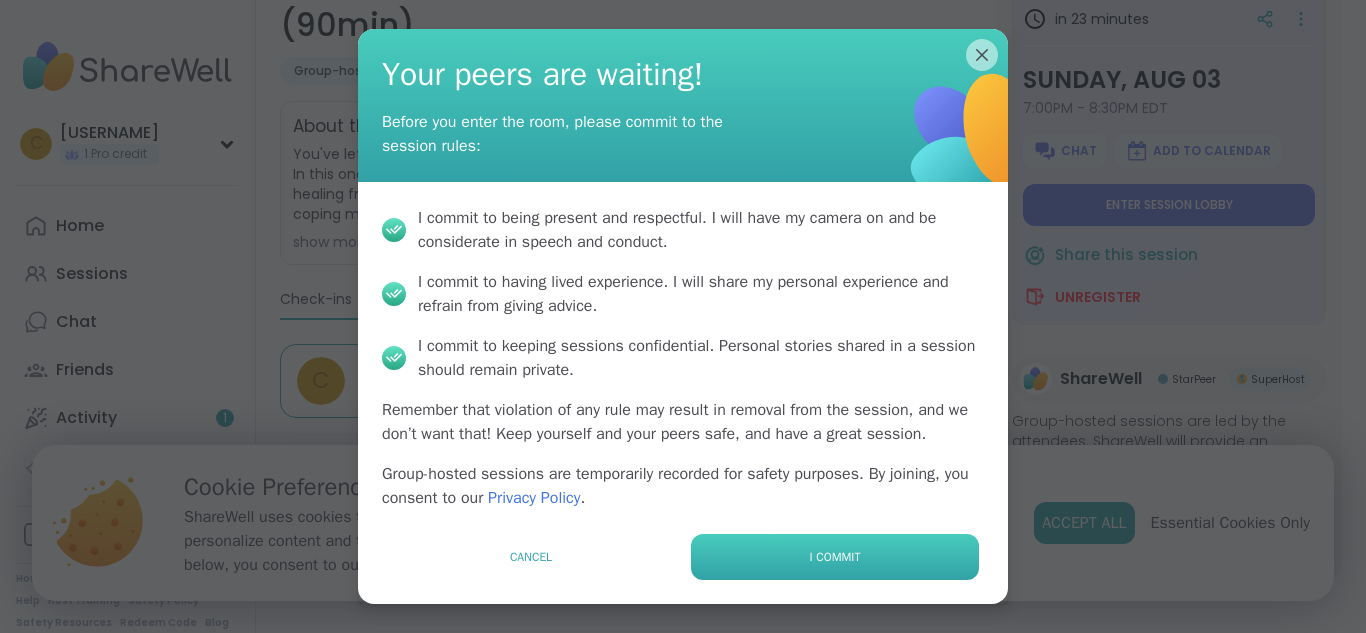 click on "I commit" at bounding box center [835, 557] 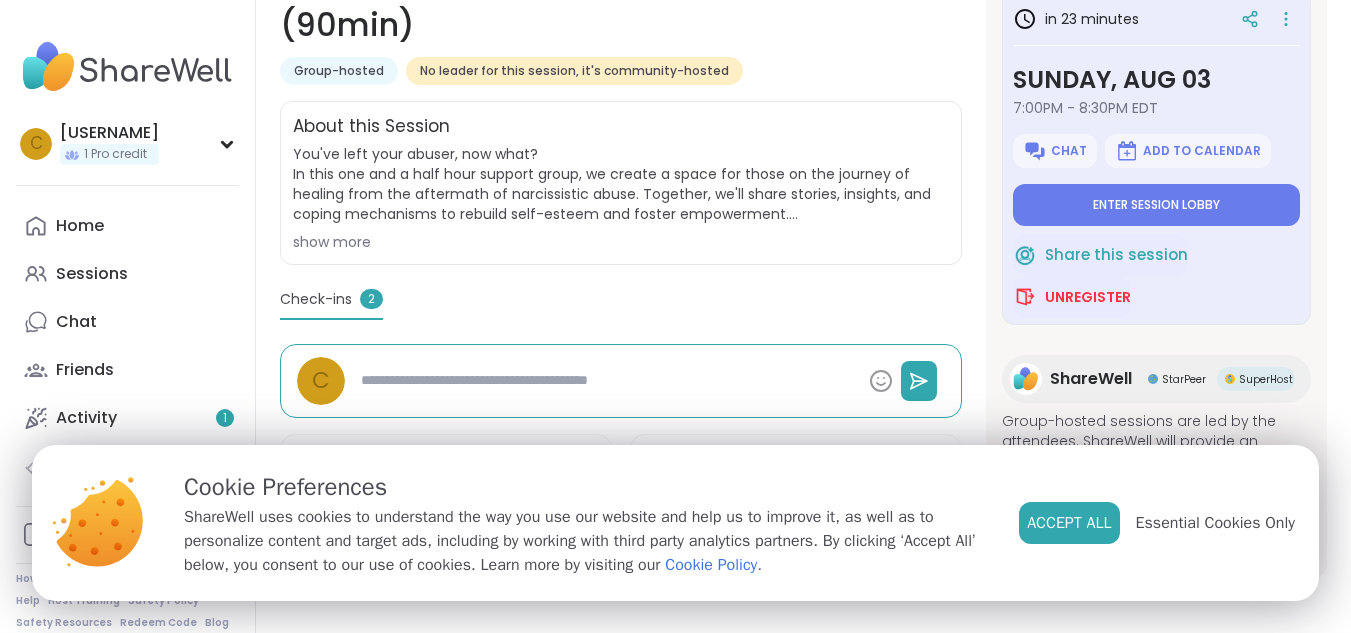 type on "*" 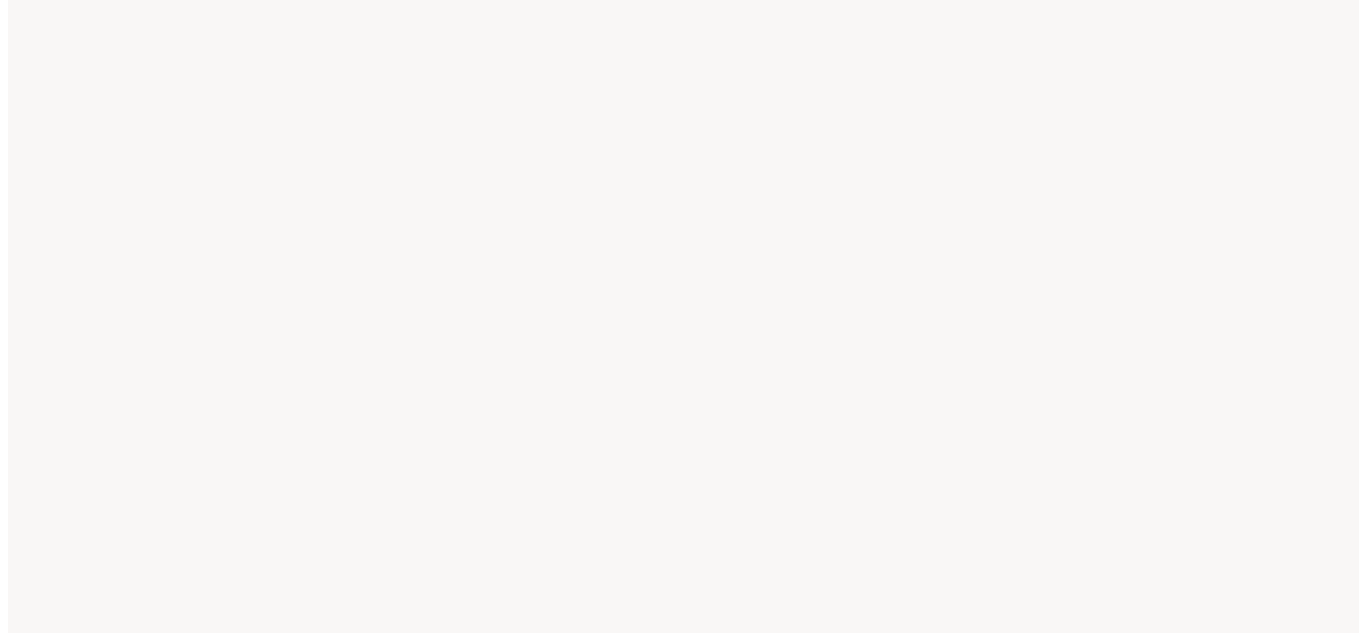 scroll, scrollTop: 0, scrollLeft: 0, axis: both 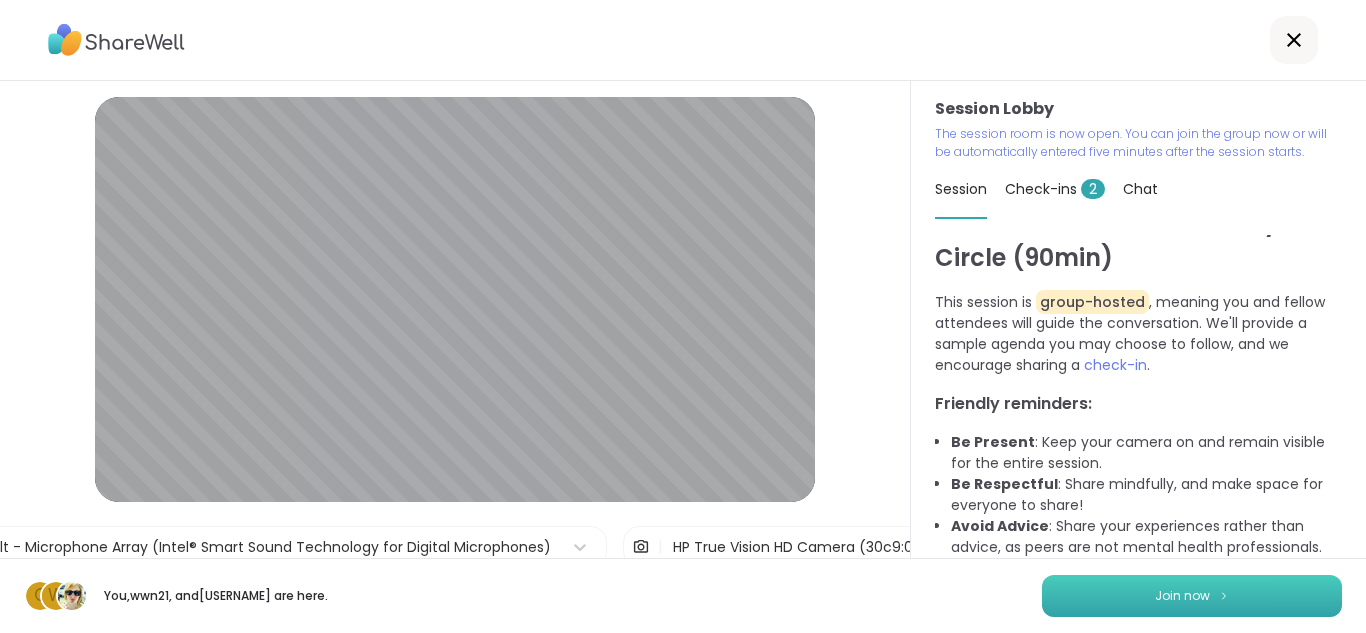 click on "Join now" at bounding box center (1192, 596) 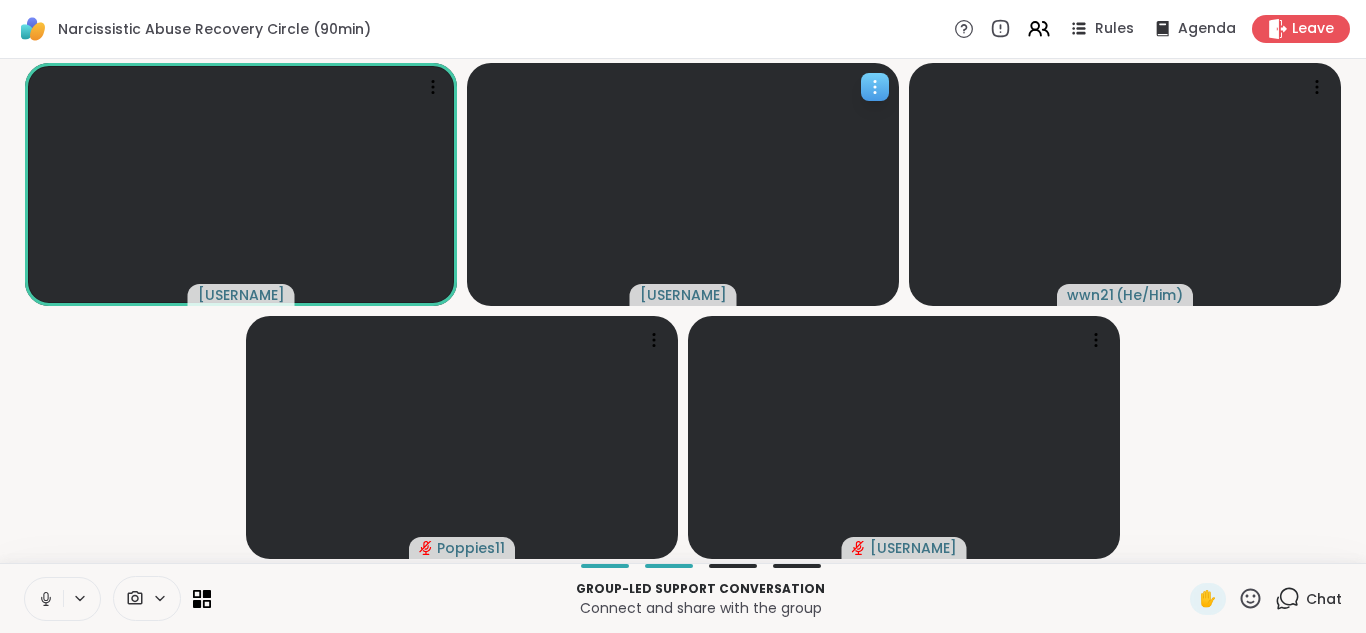 click on "[USERNAME]" at bounding box center (683, 295) 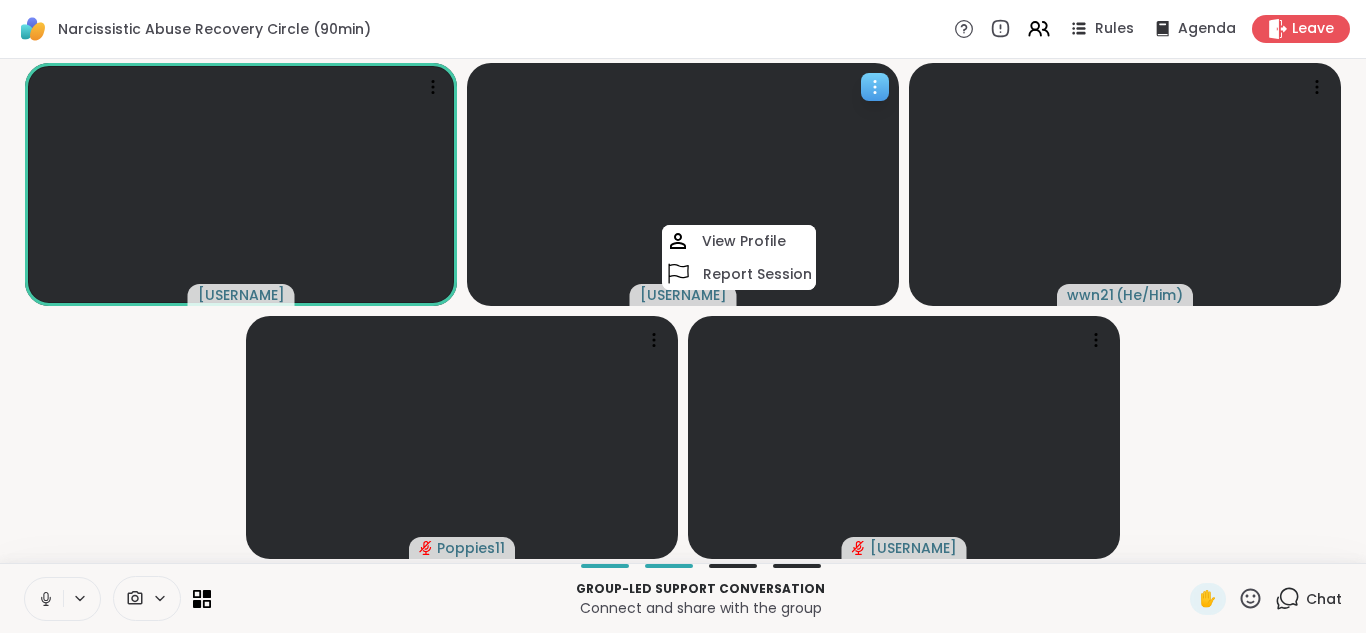 click on "[USERNAME]" at bounding box center (683, 295) 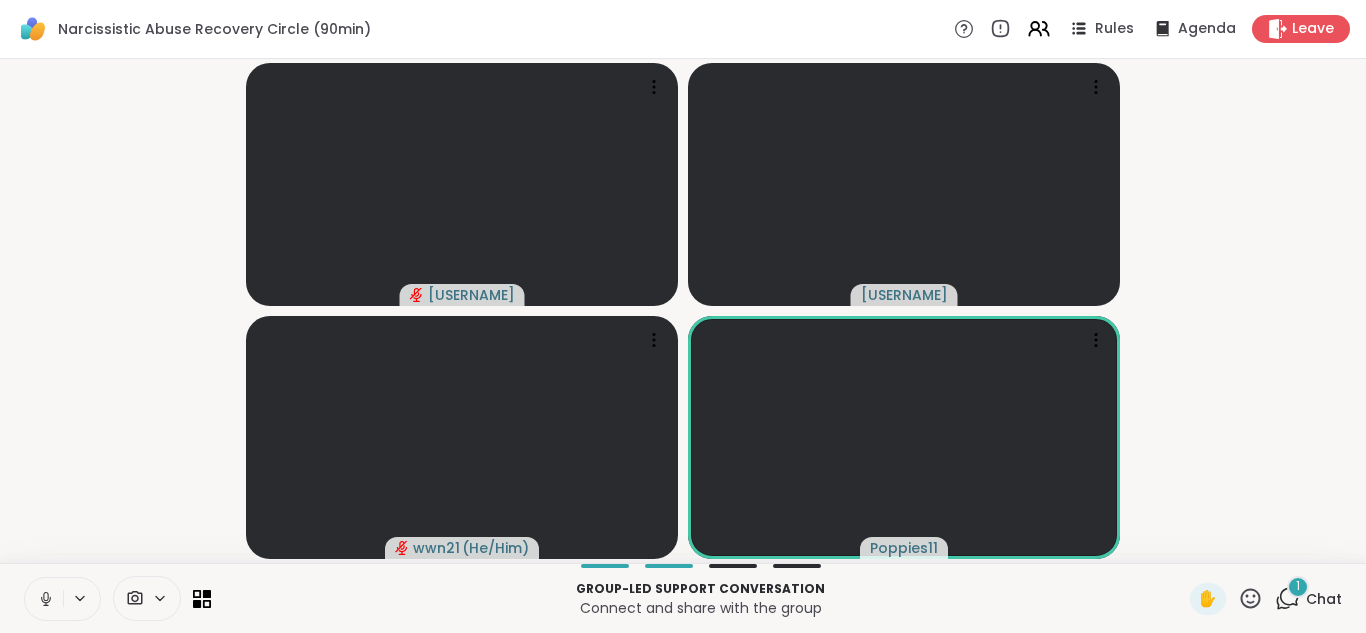 click on "Connect and share with the group" at bounding box center [700, 608] 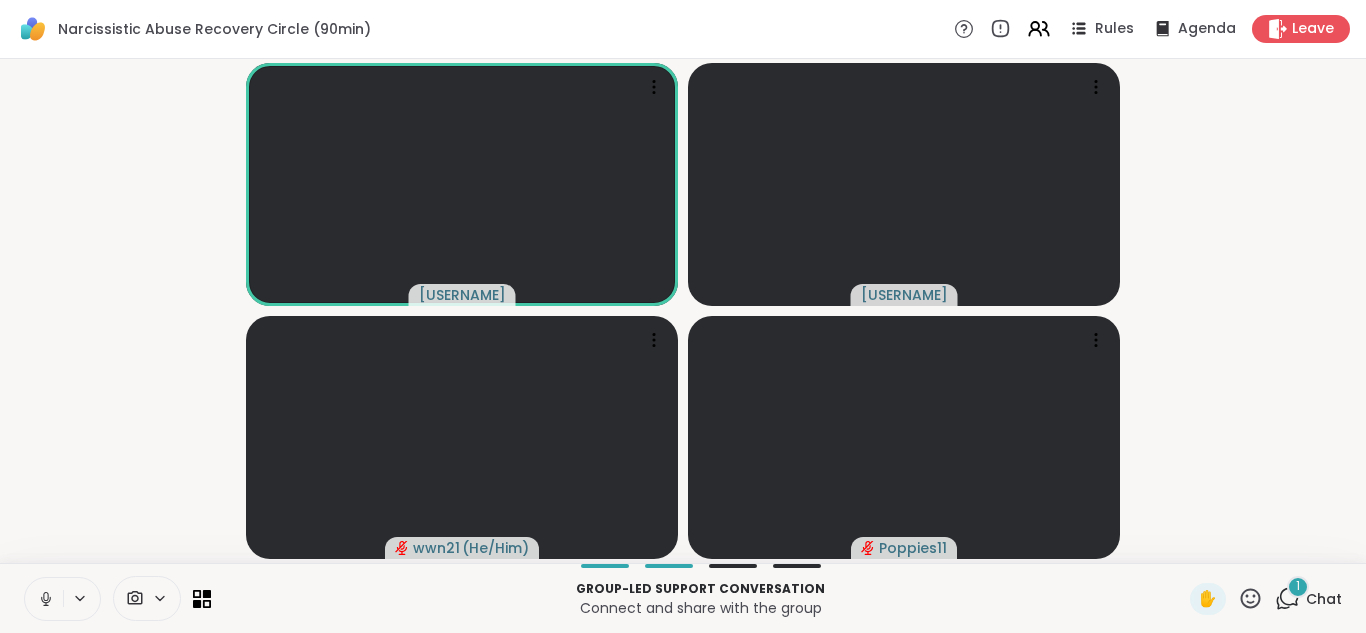 click 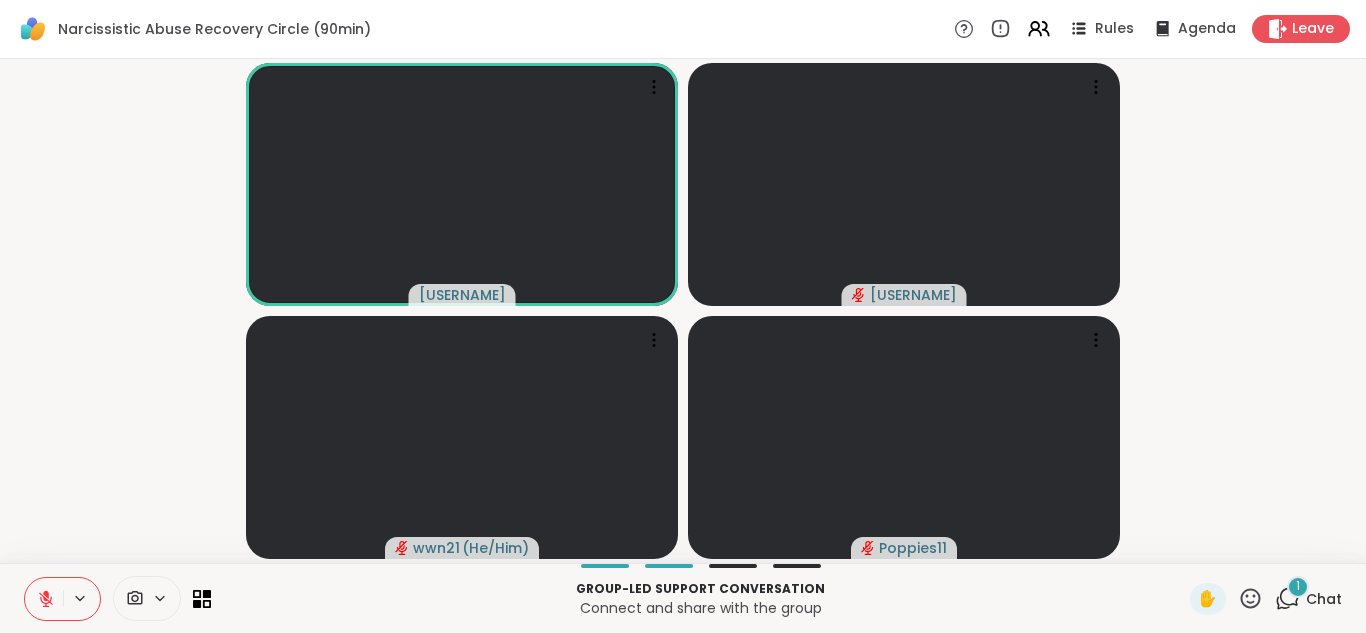 click 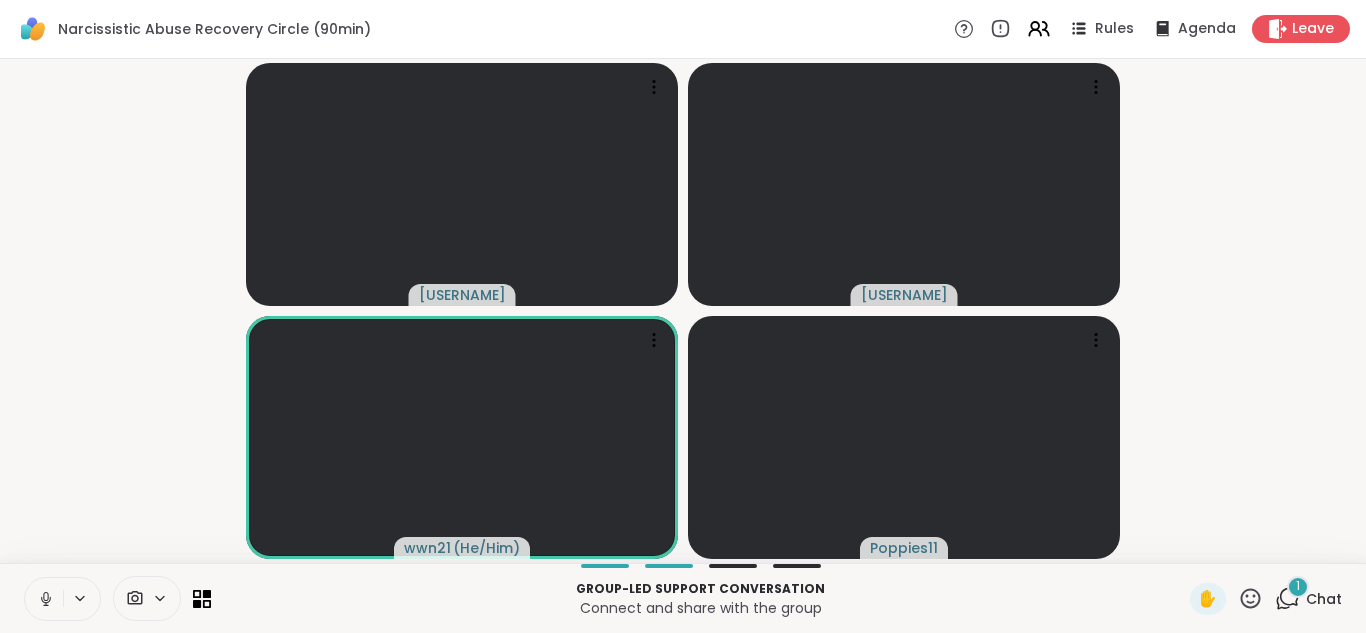 click 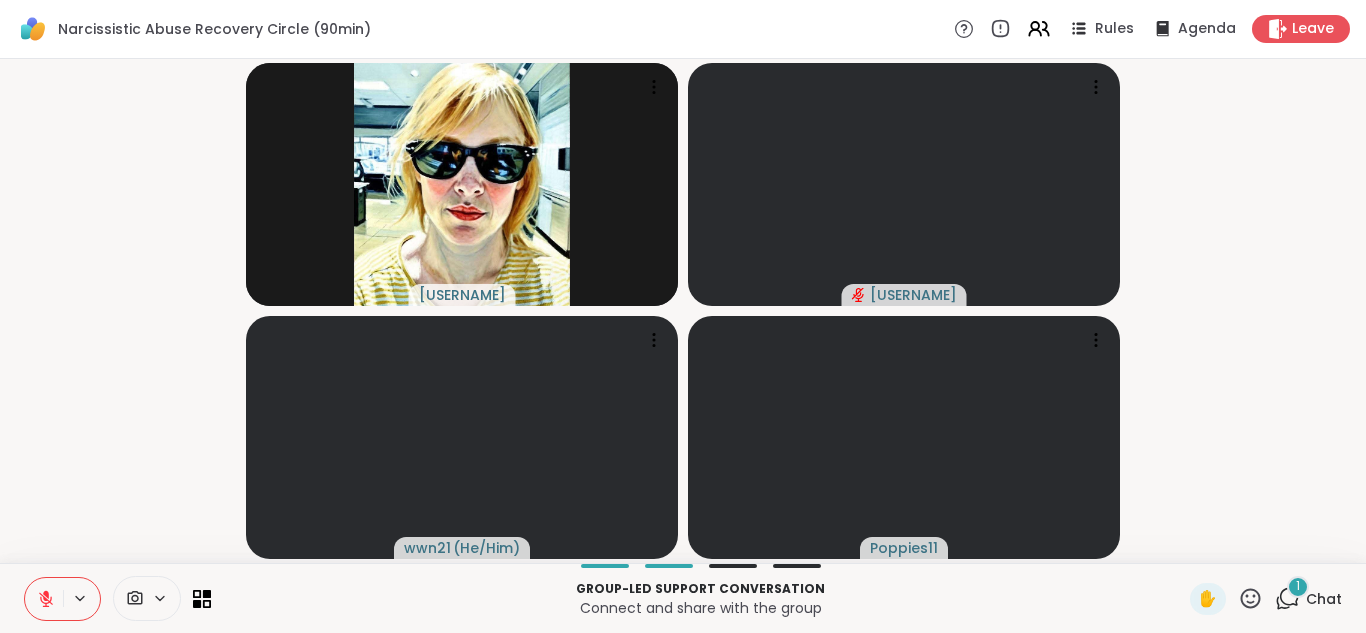 click 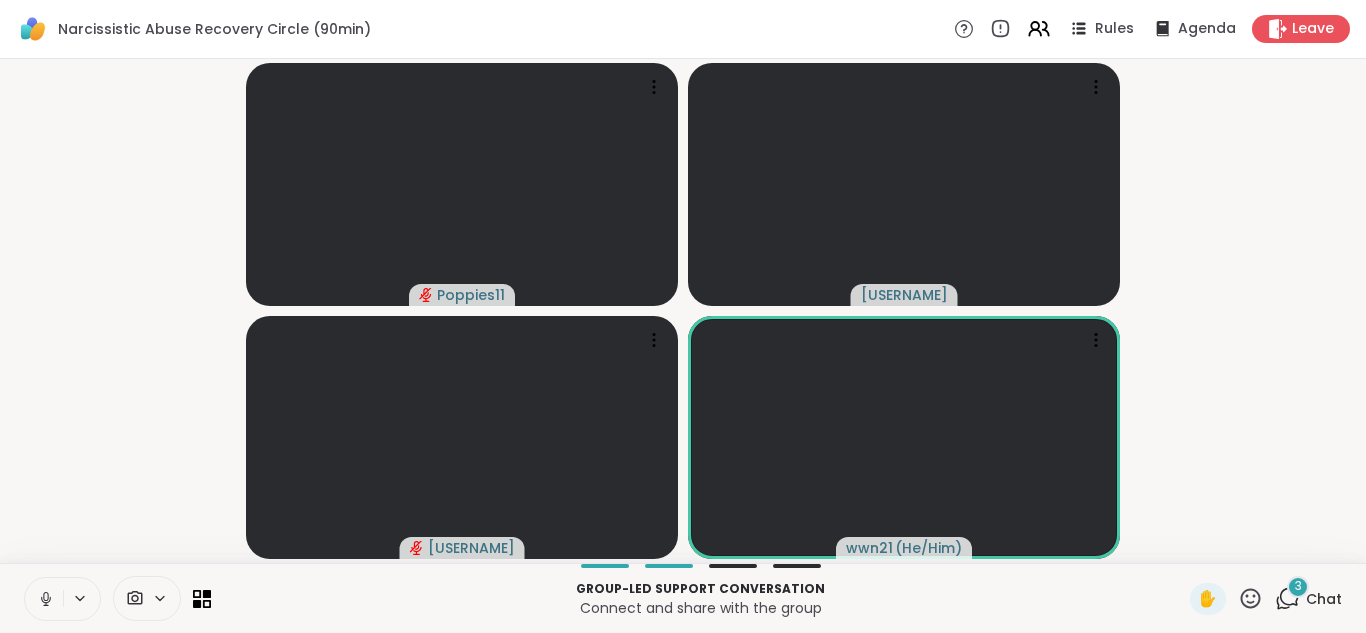 click 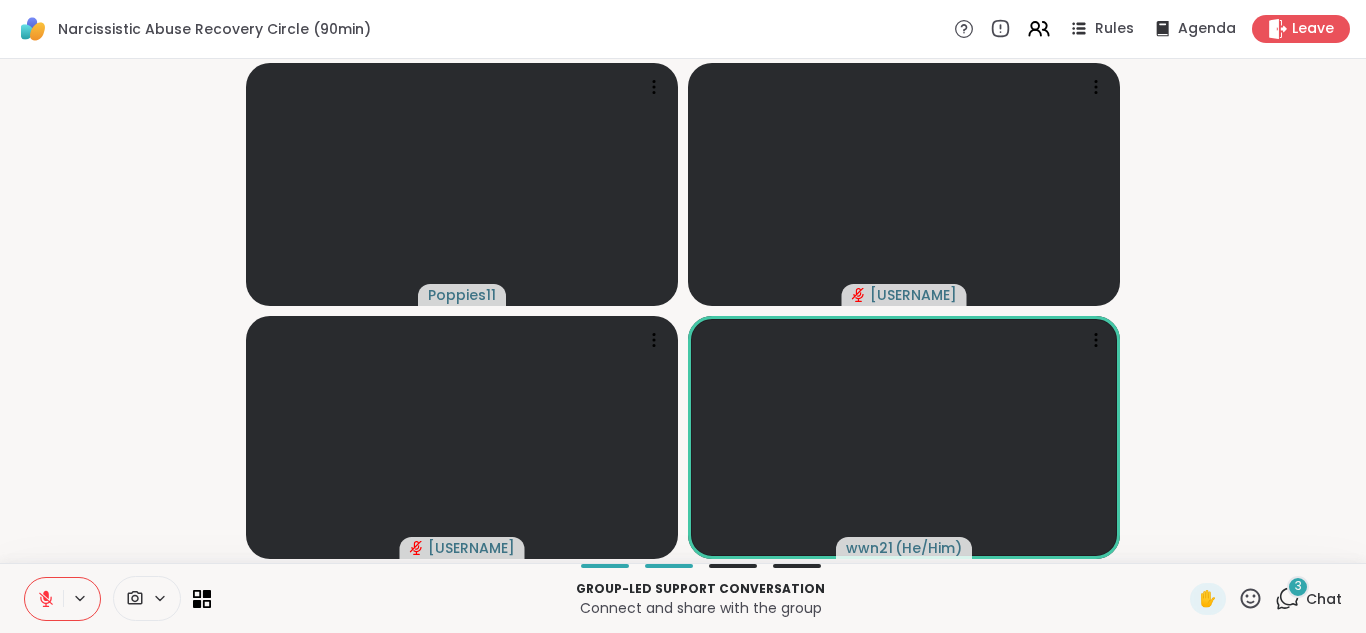 click 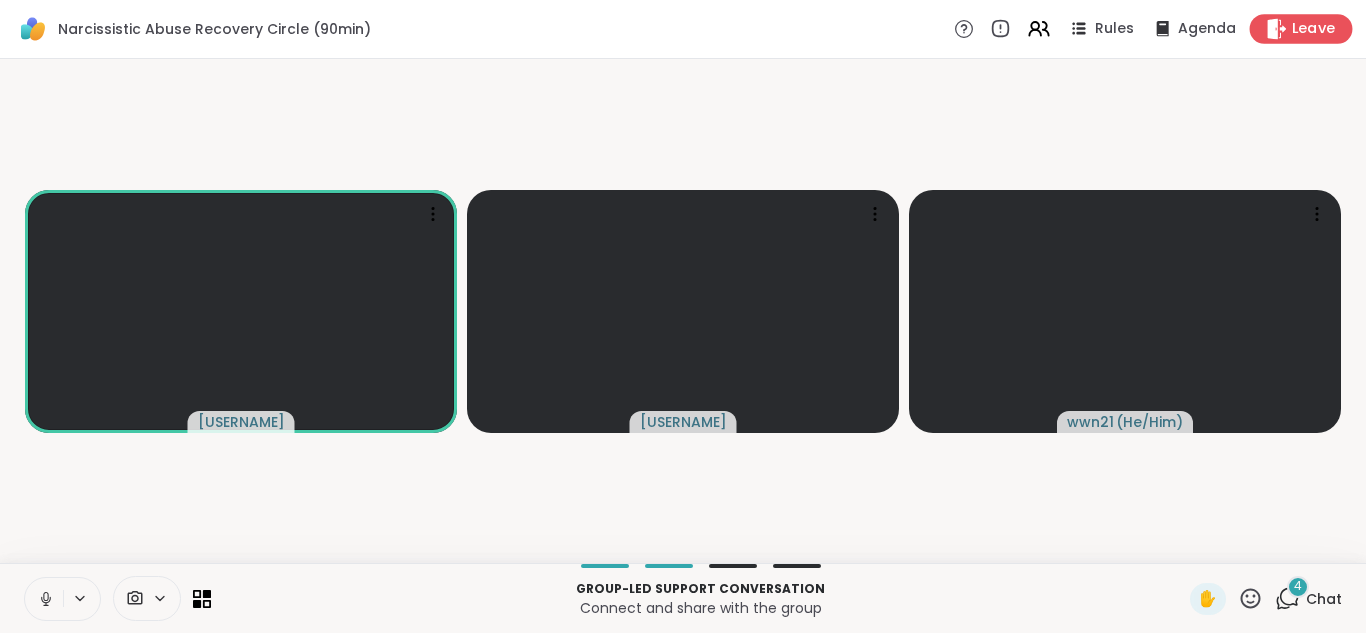 click on "Leave" at bounding box center [1314, 29] 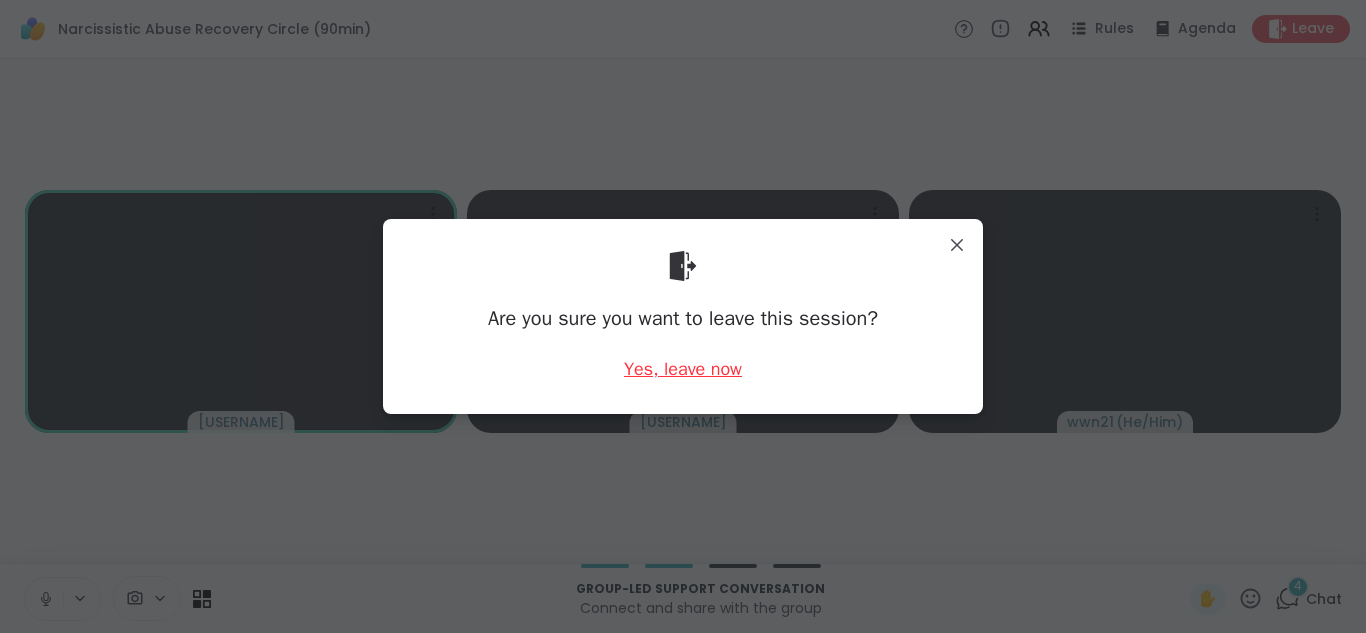 click on "Yes, leave now" at bounding box center (683, 369) 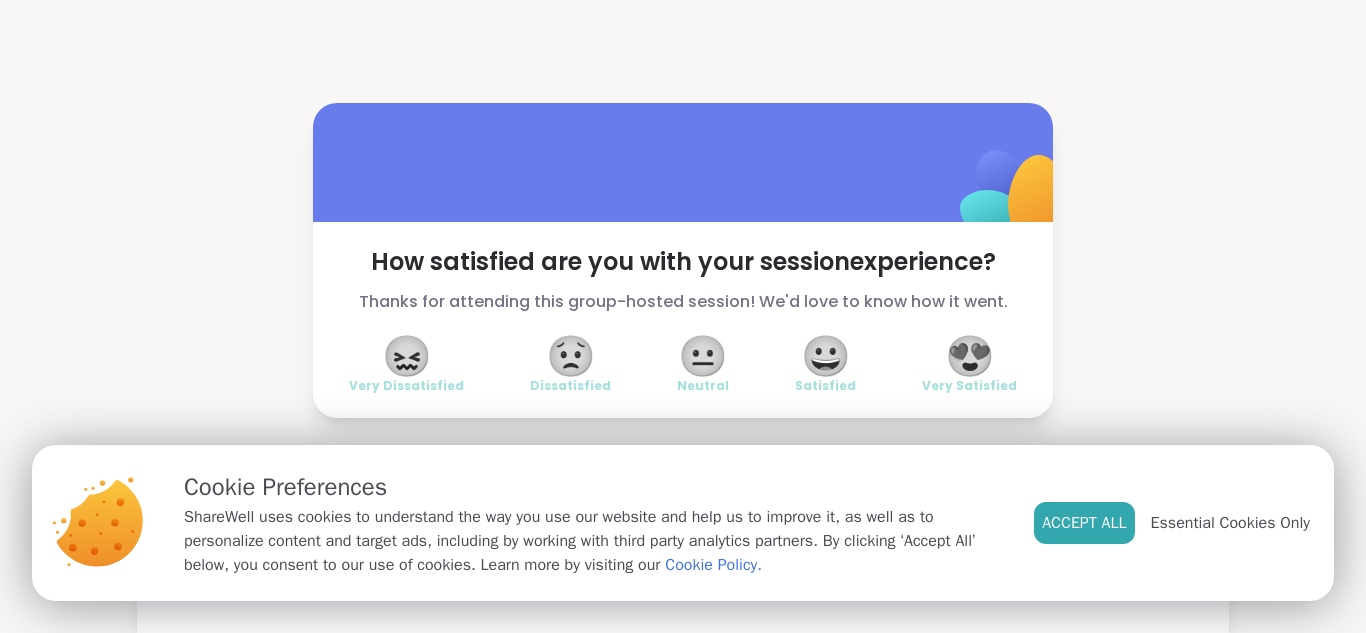 click on "😐" at bounding box center (703, 356) 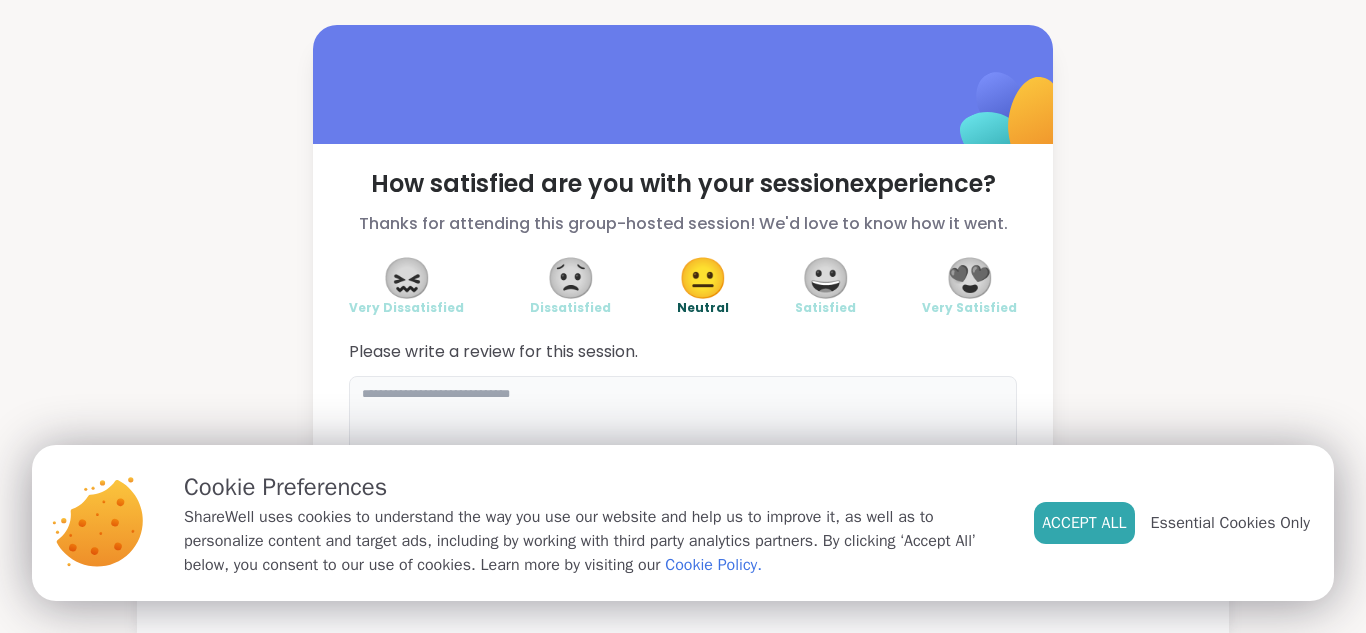 click at bounding box center [683, 424] 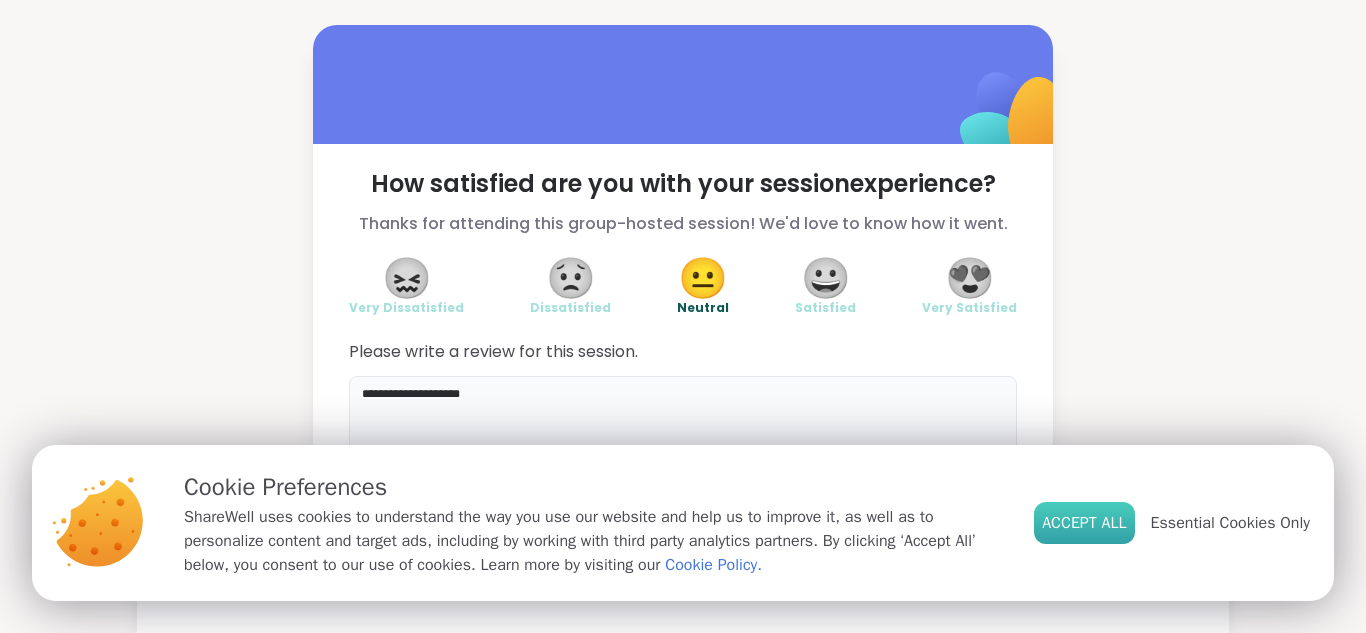 type on "**********" 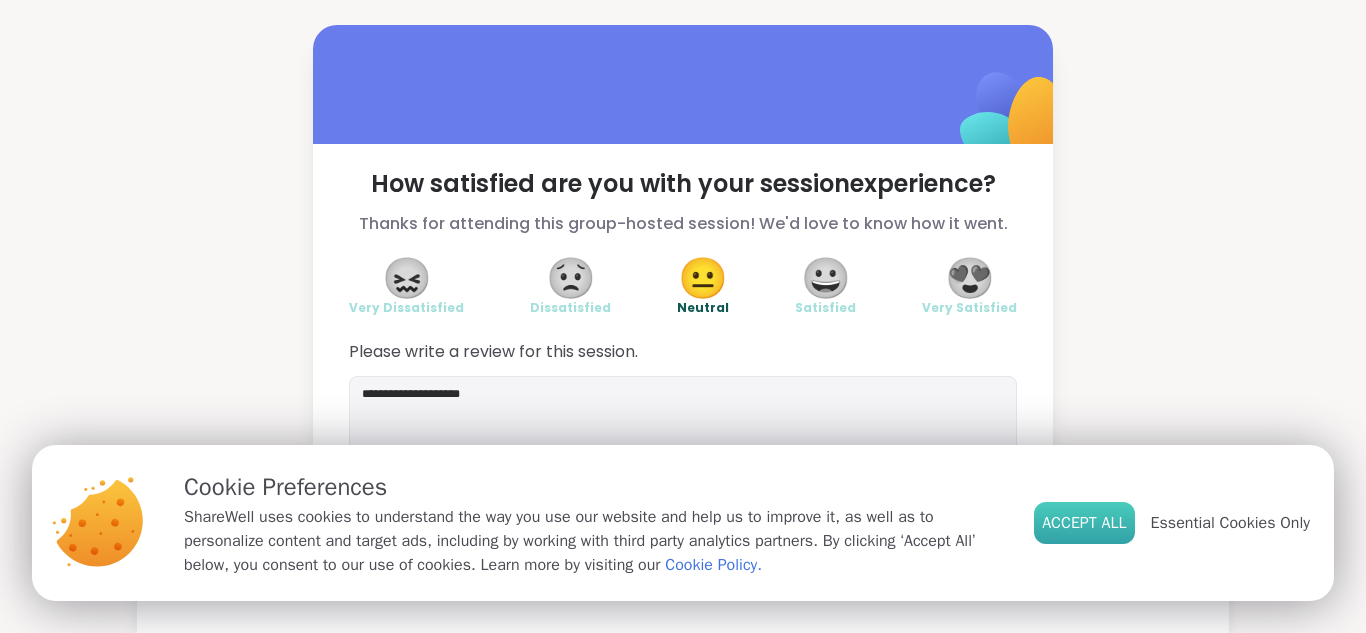 click on "Accept All" at bounding box center (1084, 523) 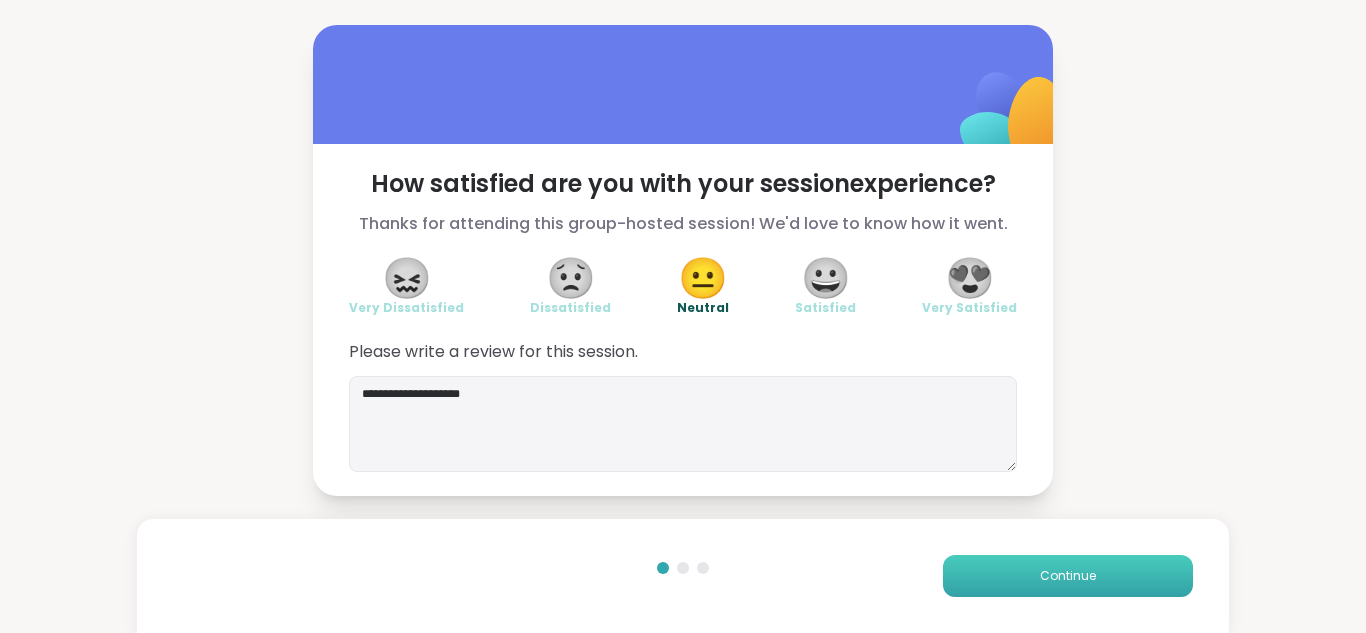 click on "Continue" at bounding box center [1068, 576] 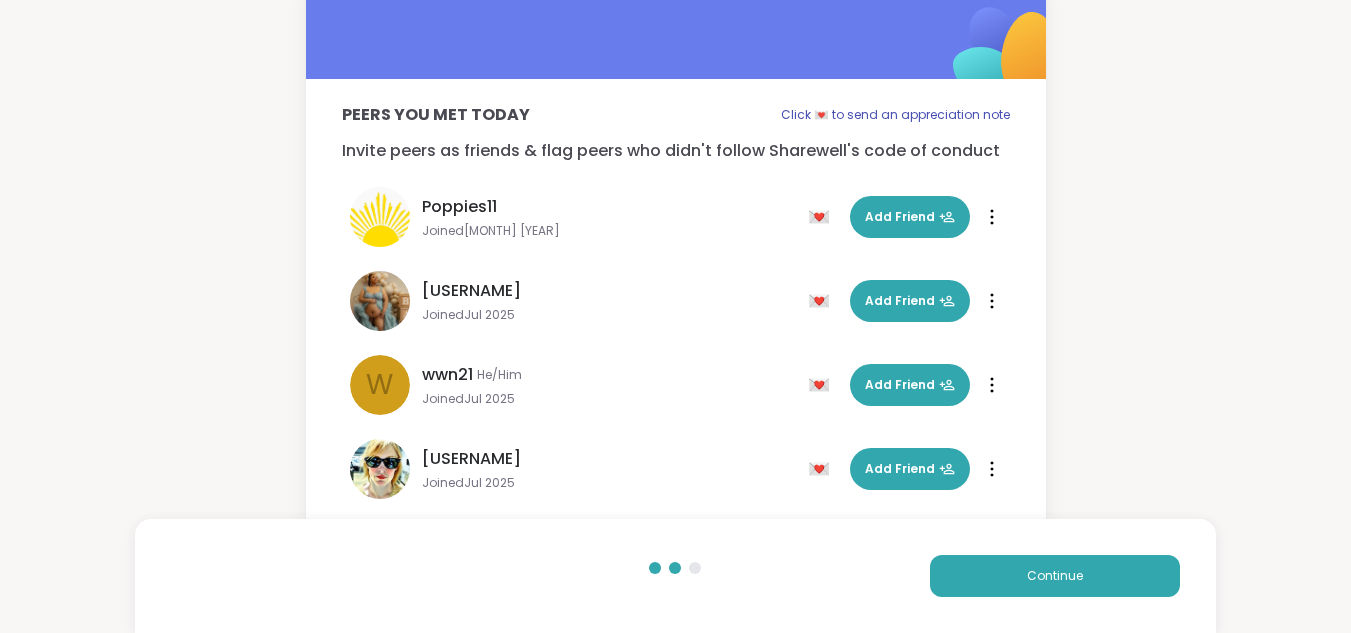 scroll, scrollTop: 70, scrollLeft: 0, axis: vertical 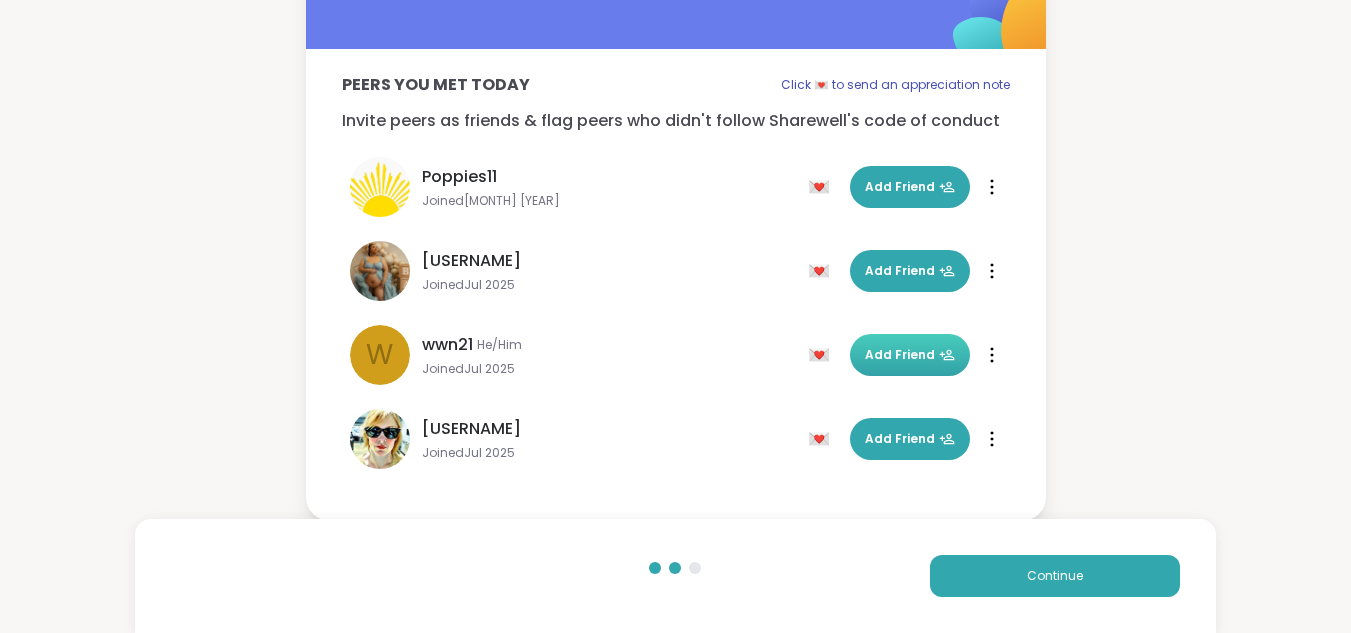 click on "Add Friend" at bounding box center [910, 355] 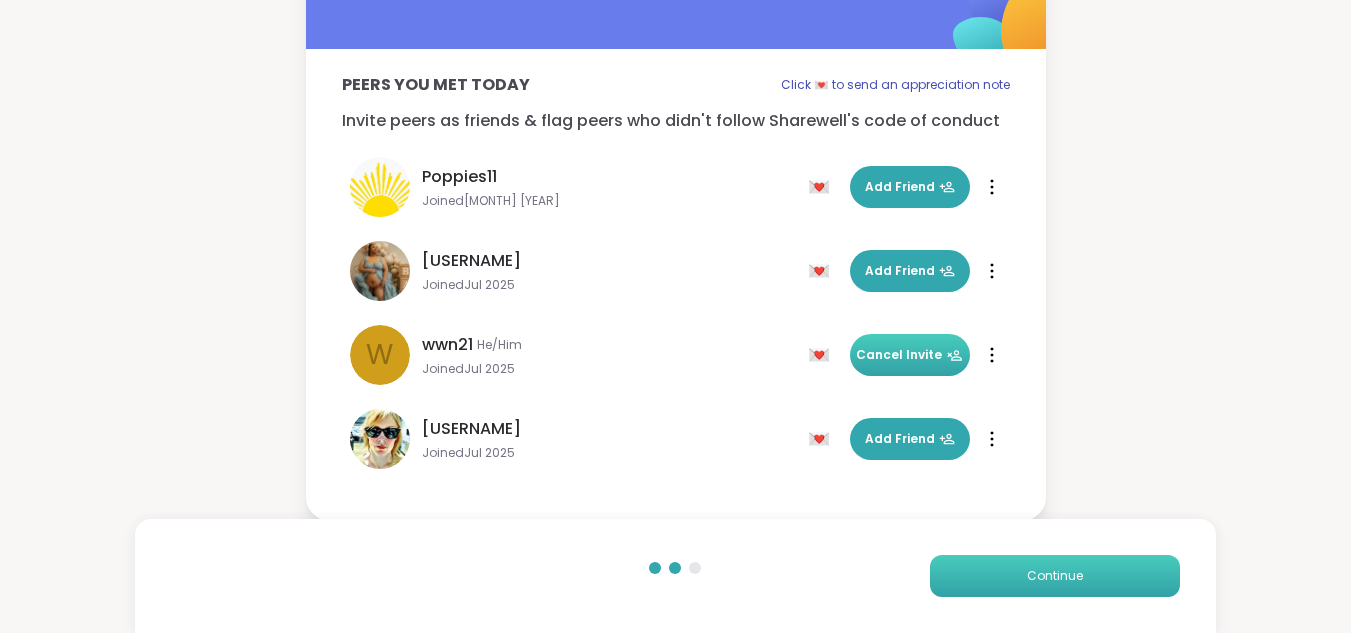 click on "Continue" at bounding box center (1055, 576) 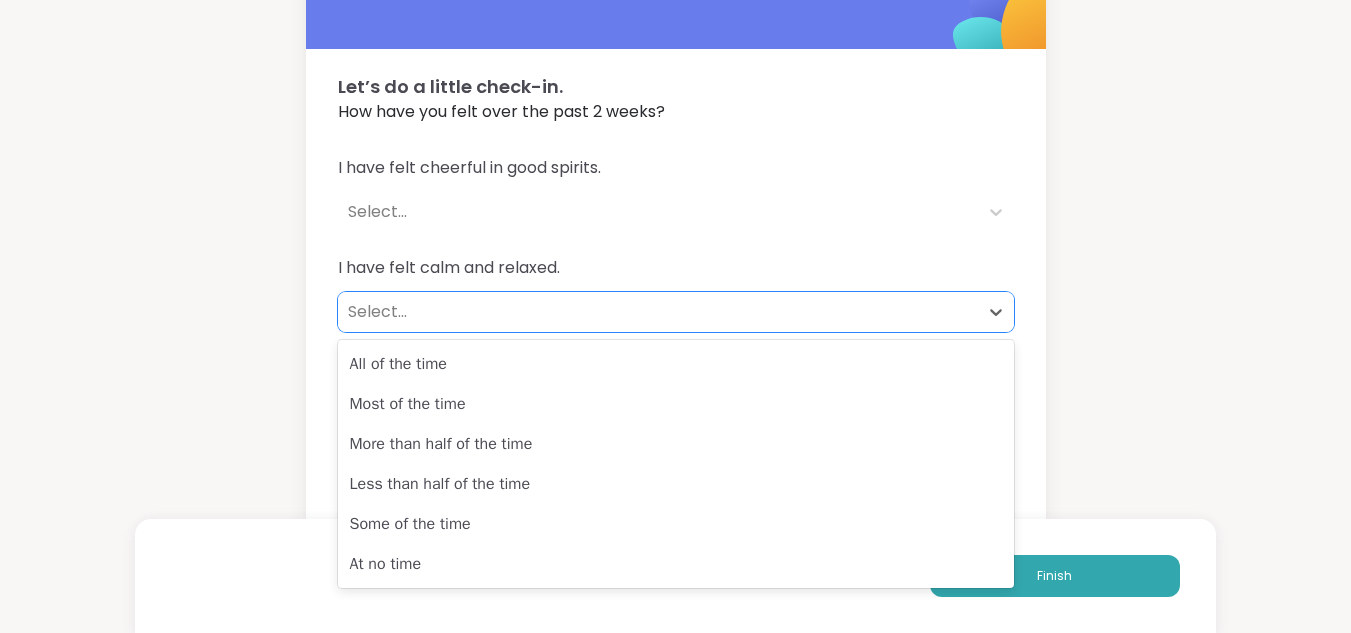 click on "Select..." at bounding box center [658, 312] 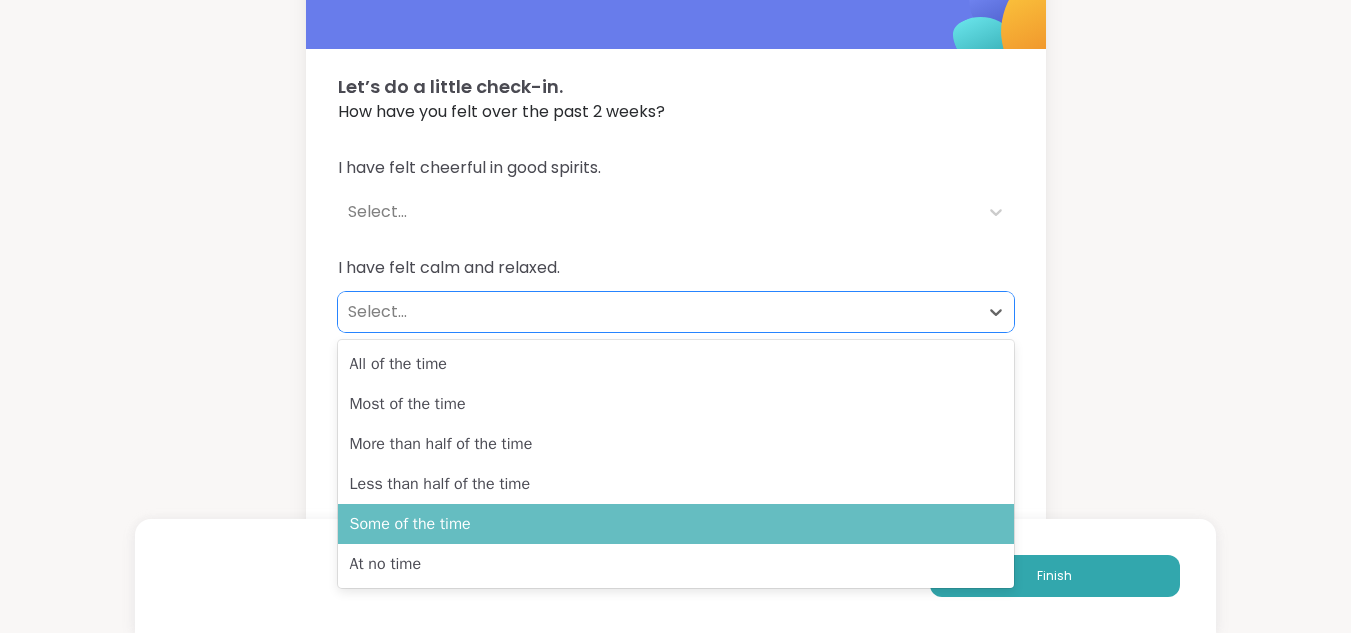 click on "Some of the time" at bounding box center [676, 524] 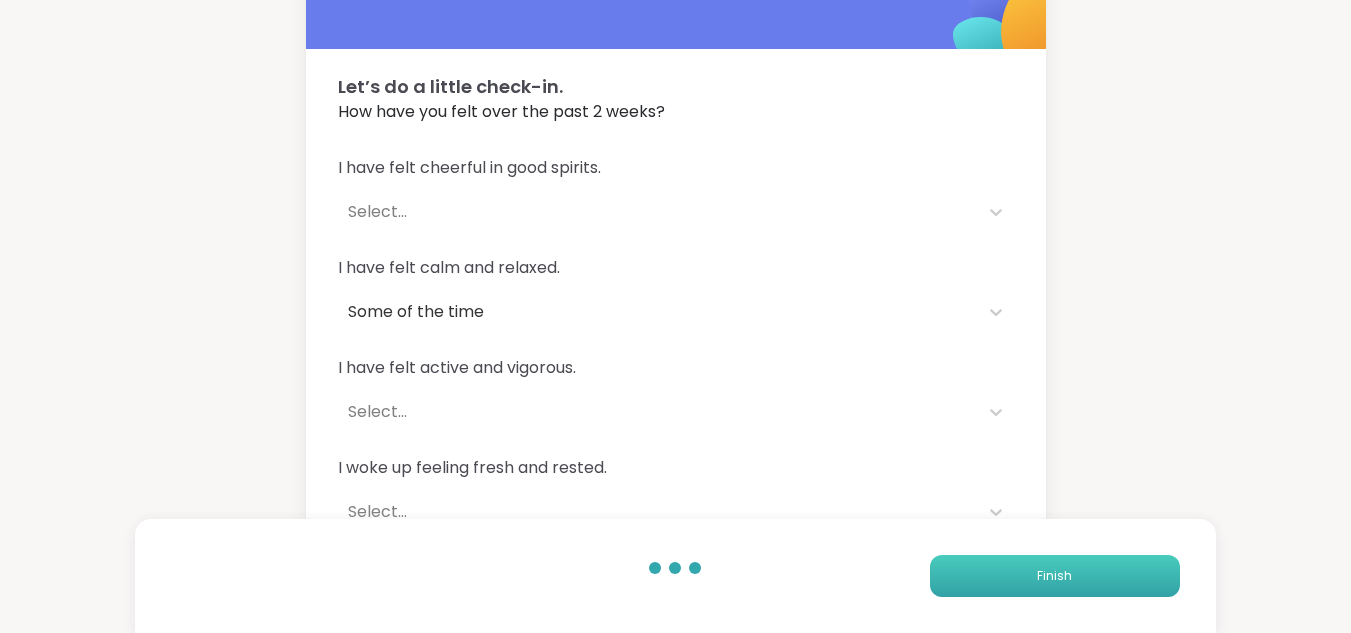 click on "Finish" at bounding box center (1055, 576) 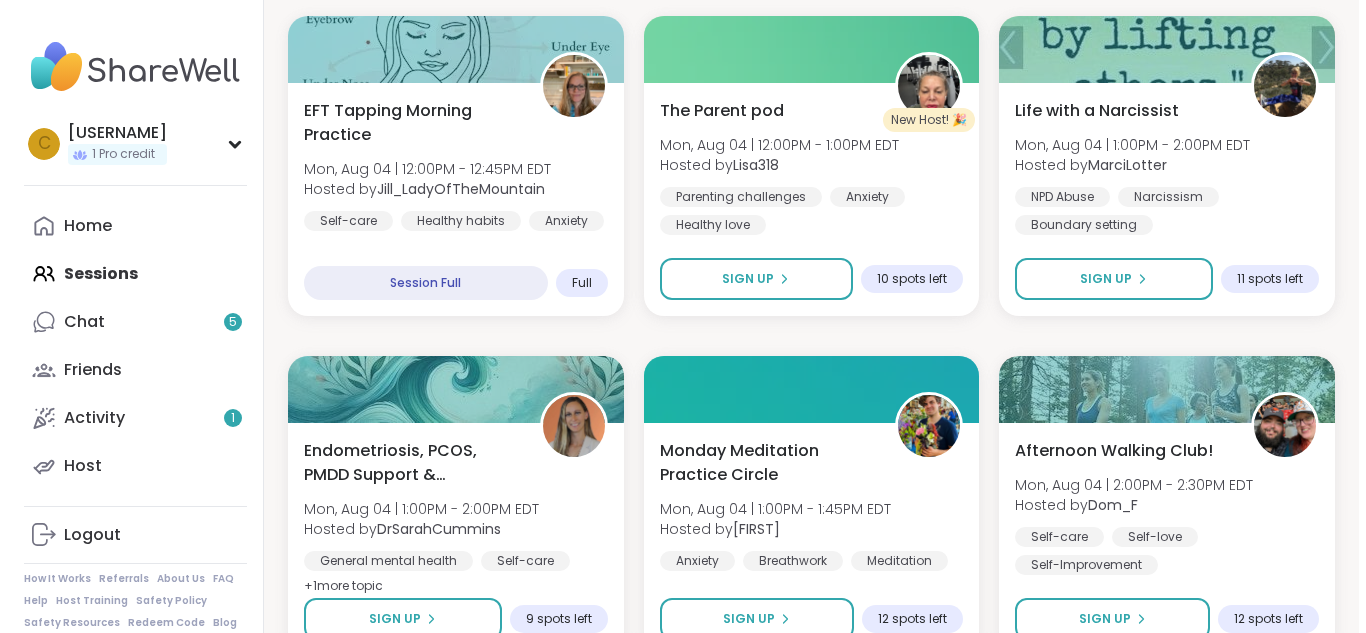 scroll, scrollTop: 2403, scrollLeft: 0, axis: vertical 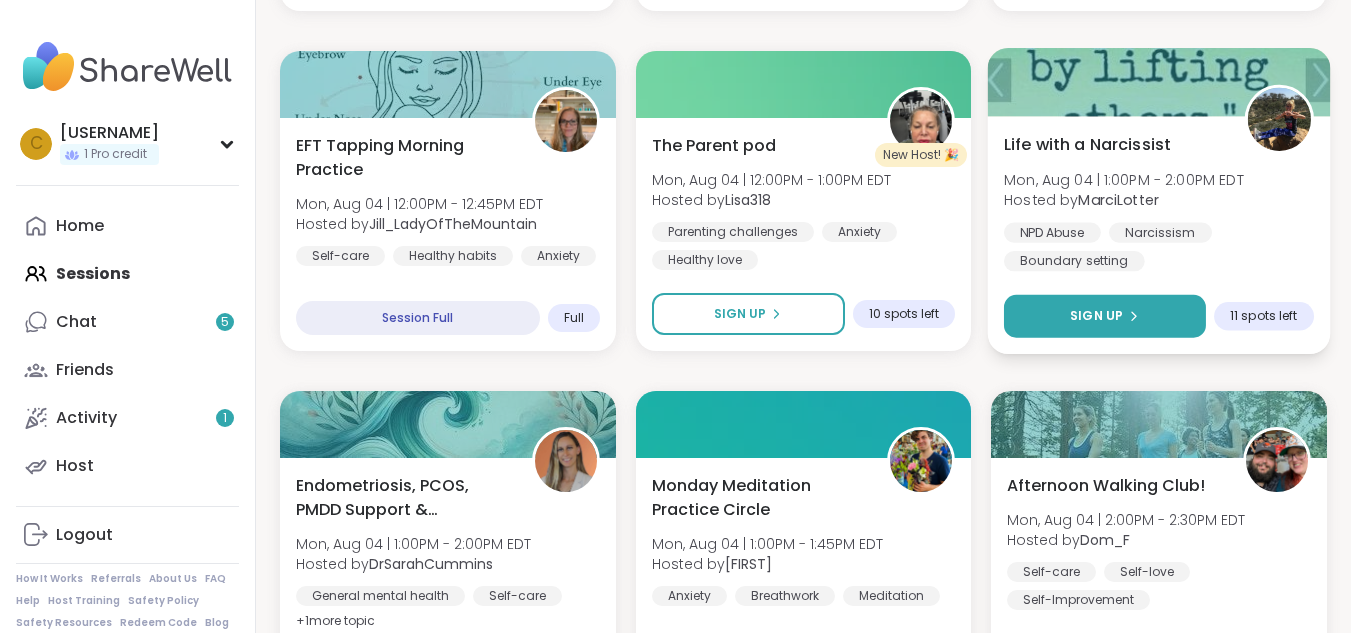 click on "Sign Up" at bounding box center [1096, 316] 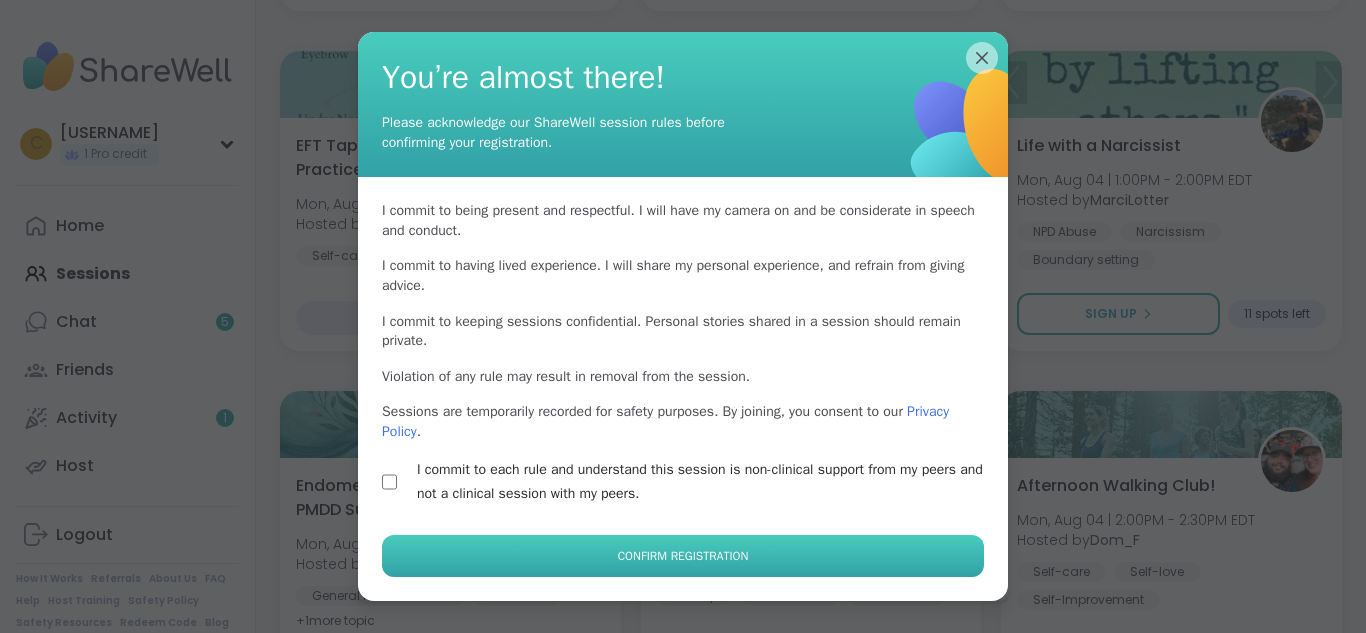click on "Confirm Registration" at bounding box center (683, 556) 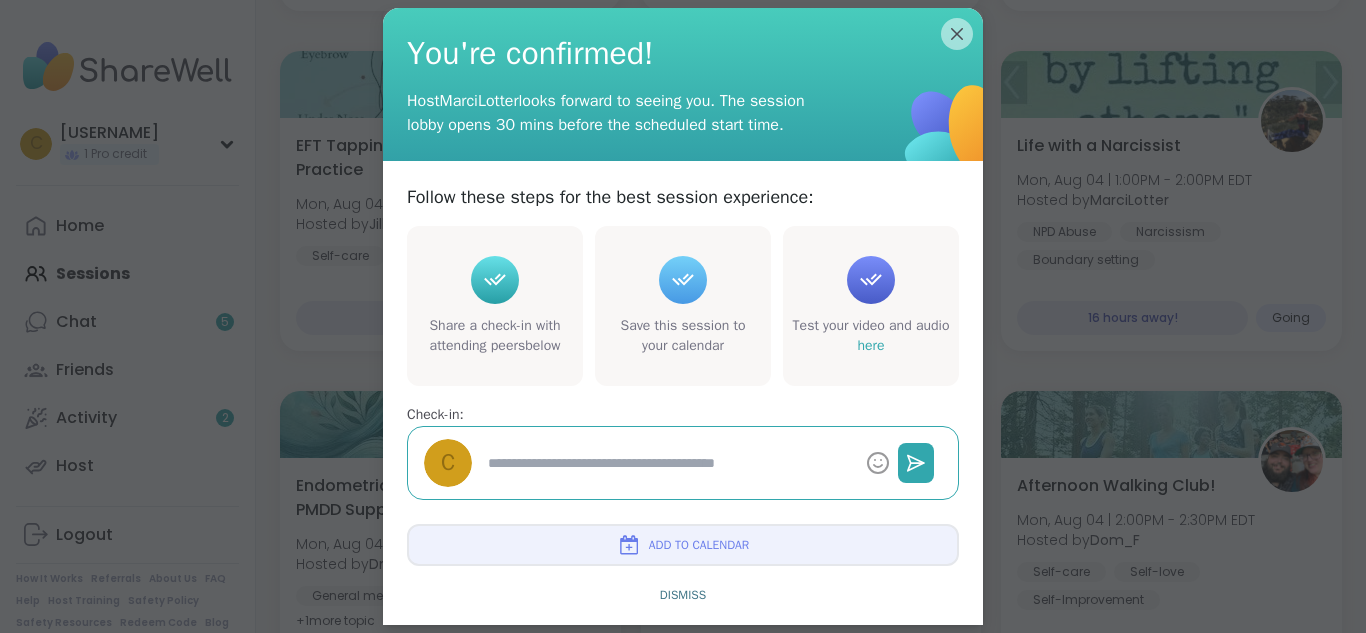 click at bounding box center (629, 545) 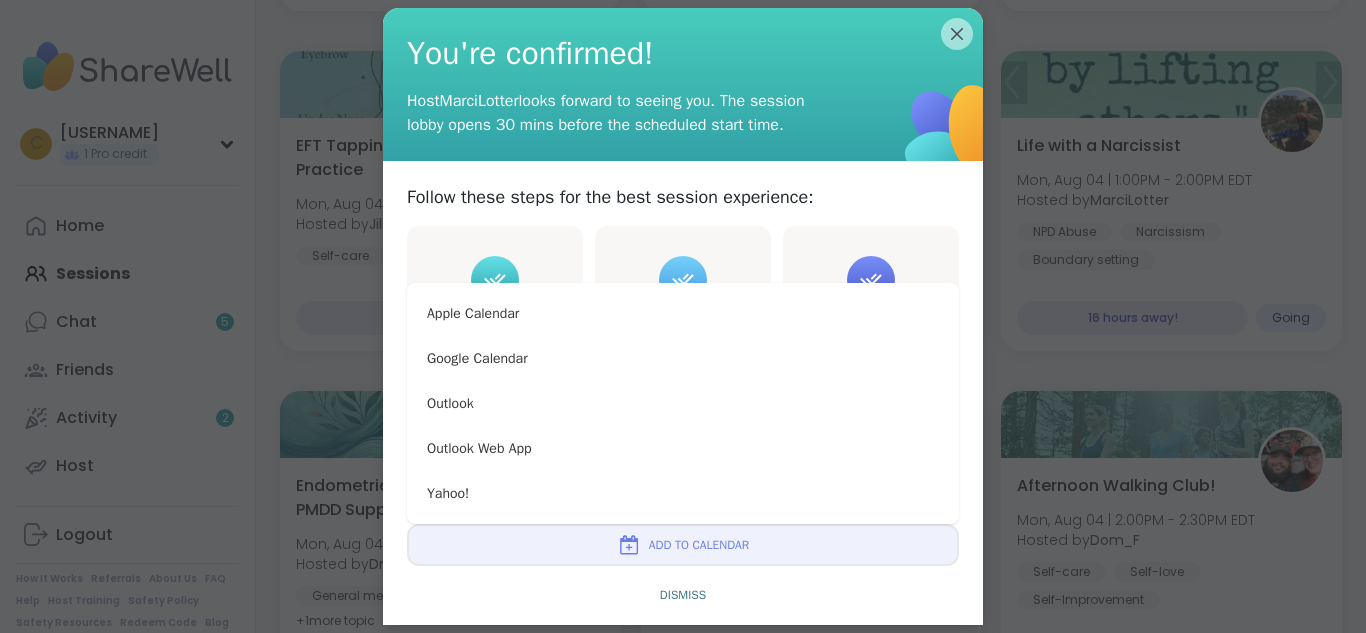 click at bounding box center (629, 545) 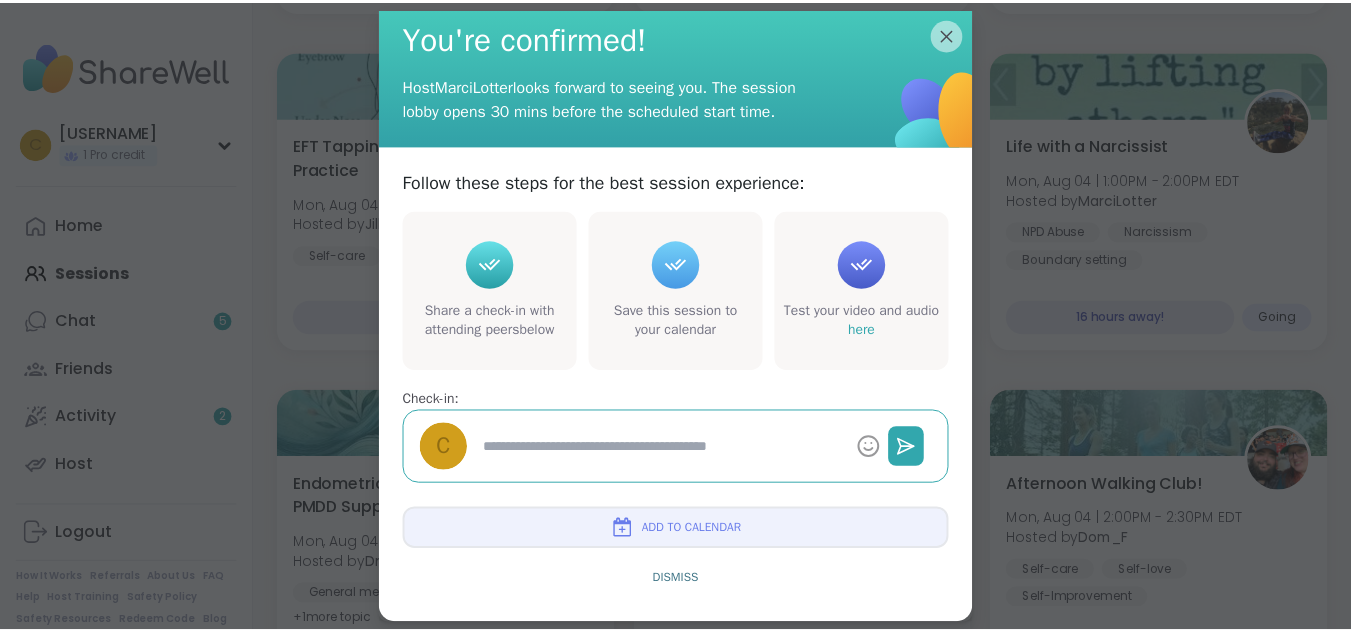 scroll, scrollTop: 39, scrollLeft: 0, axis: vertical 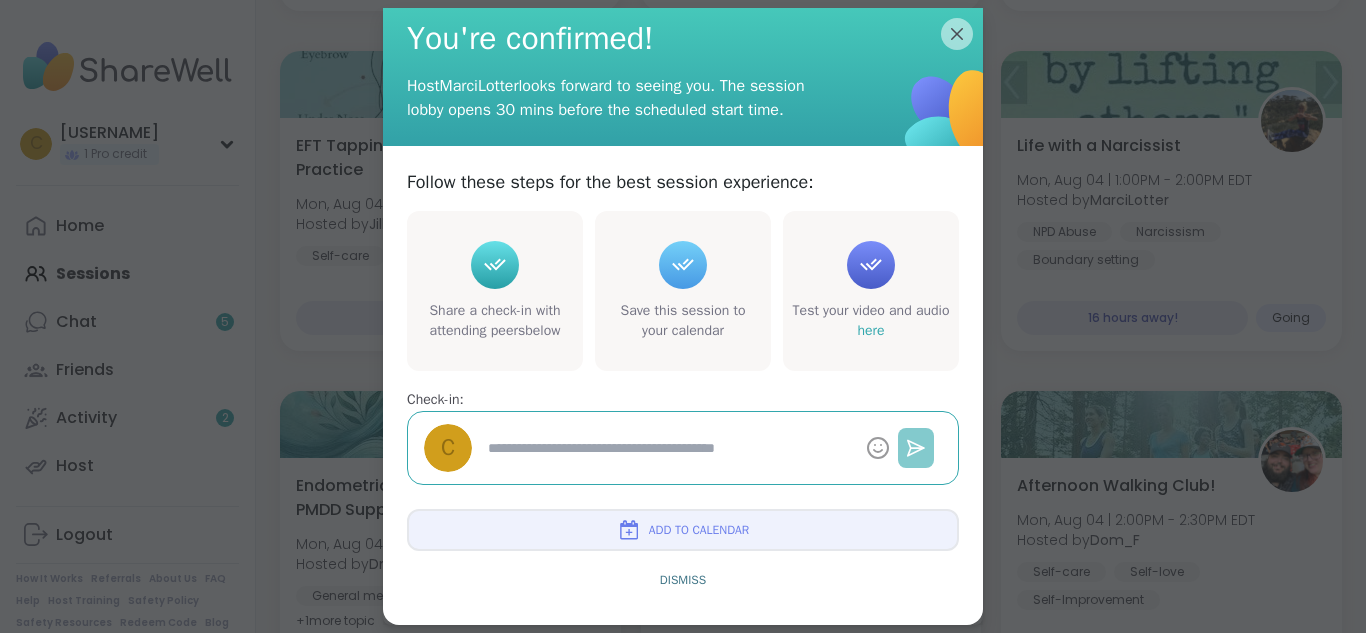 click at bounding box center (916, 448) 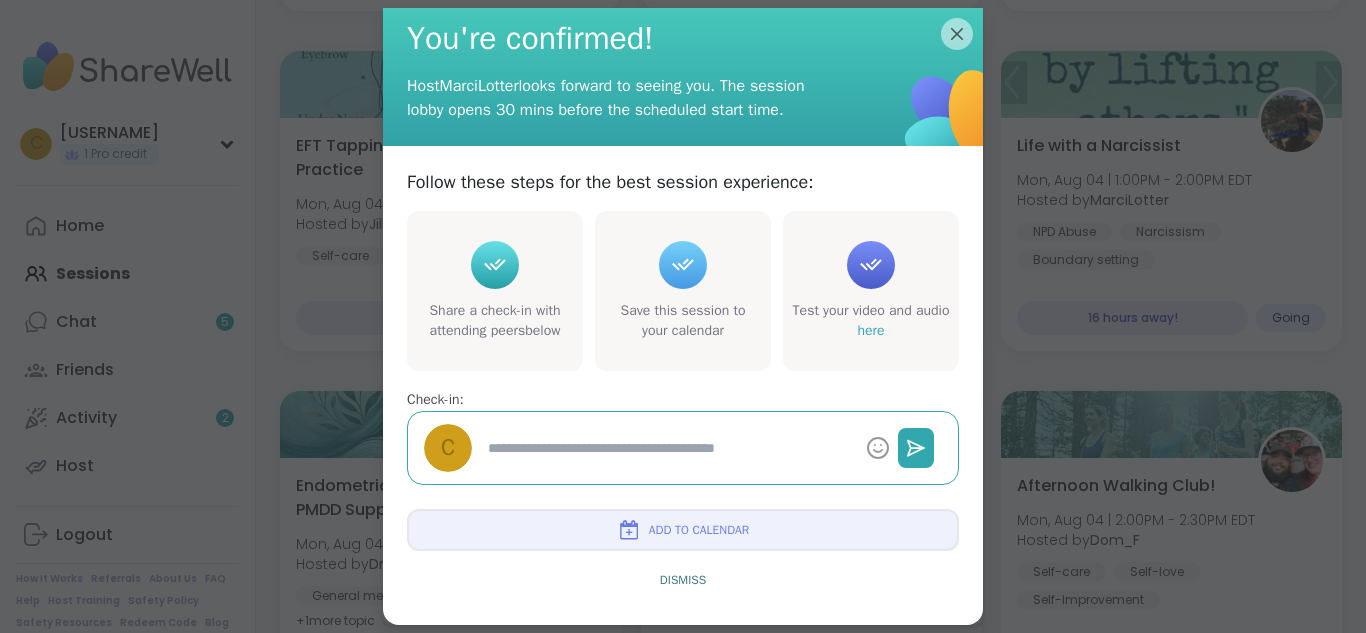 click at bounding box center (669, 448) 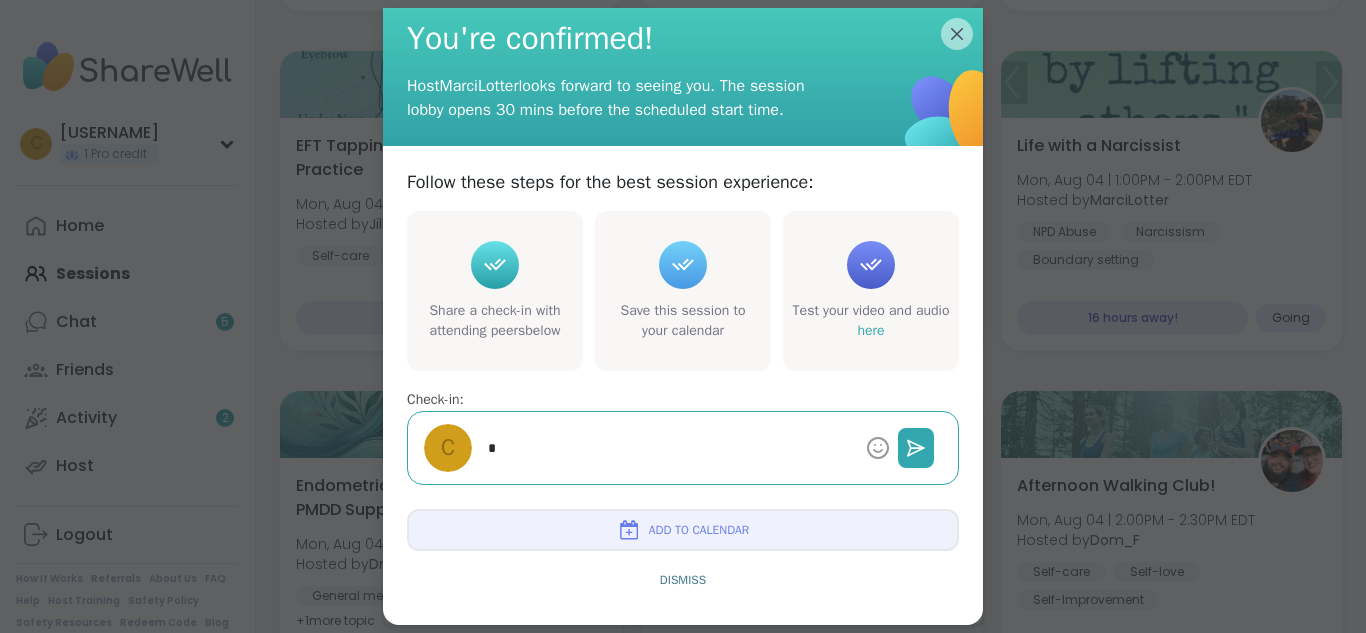 type on "*" 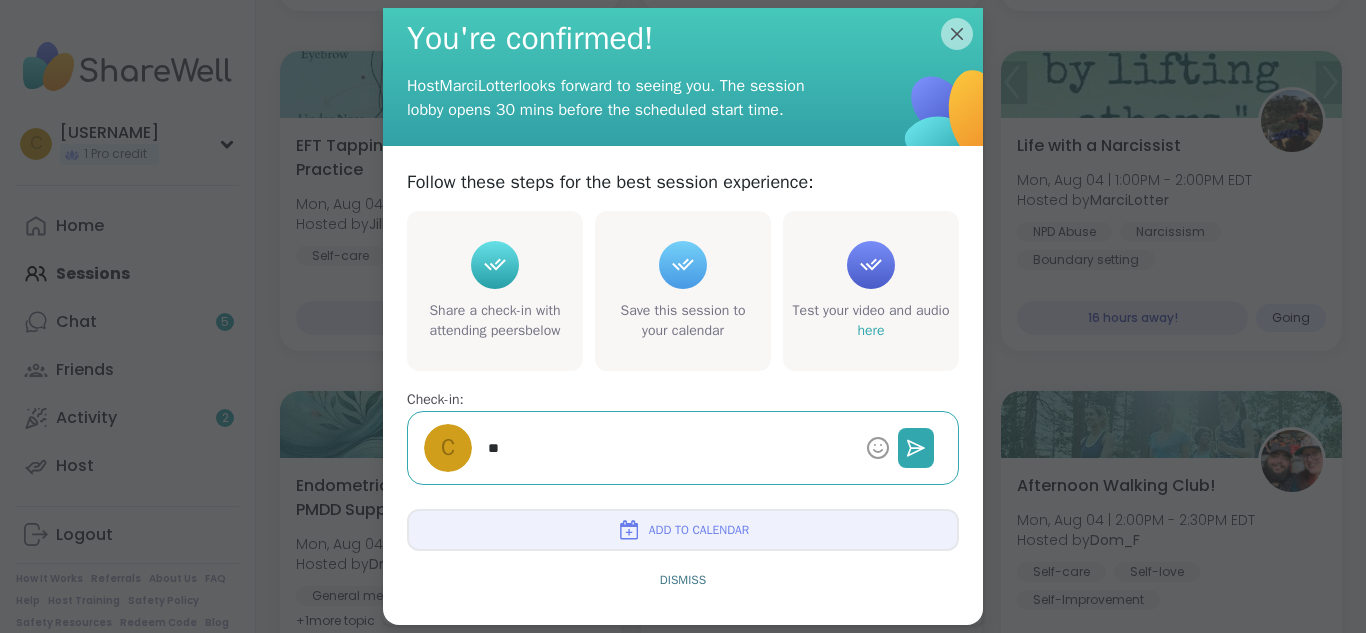 type on "*" 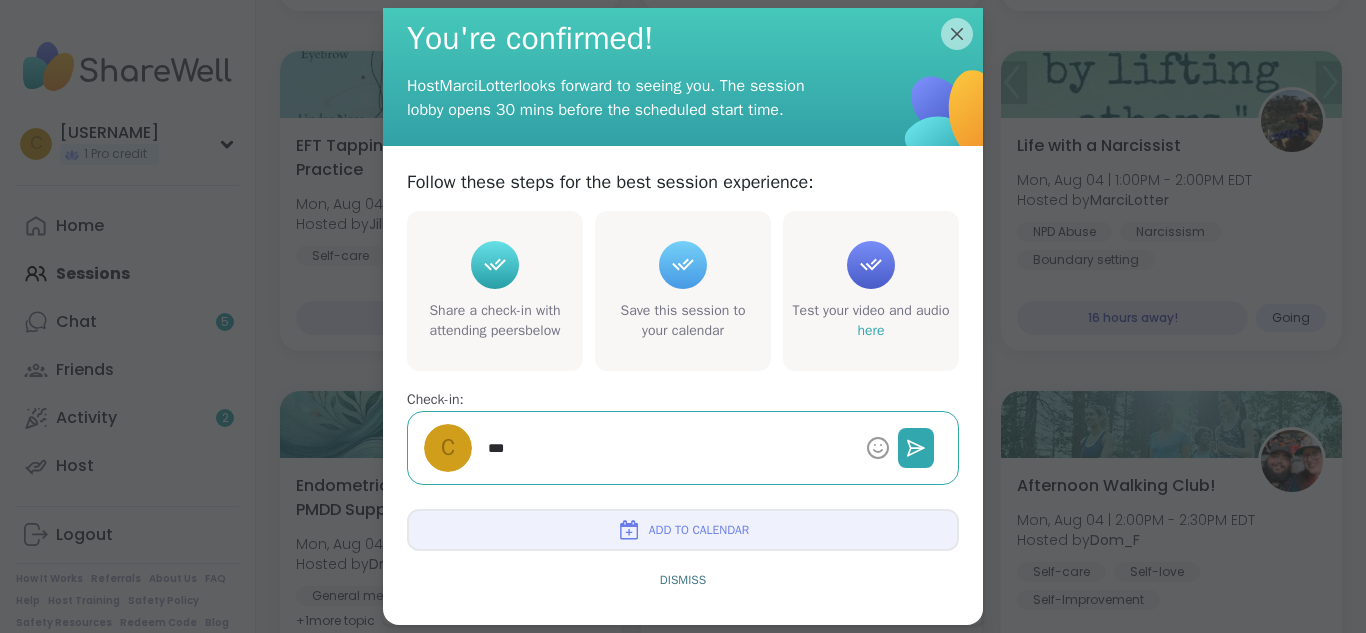type on "*" 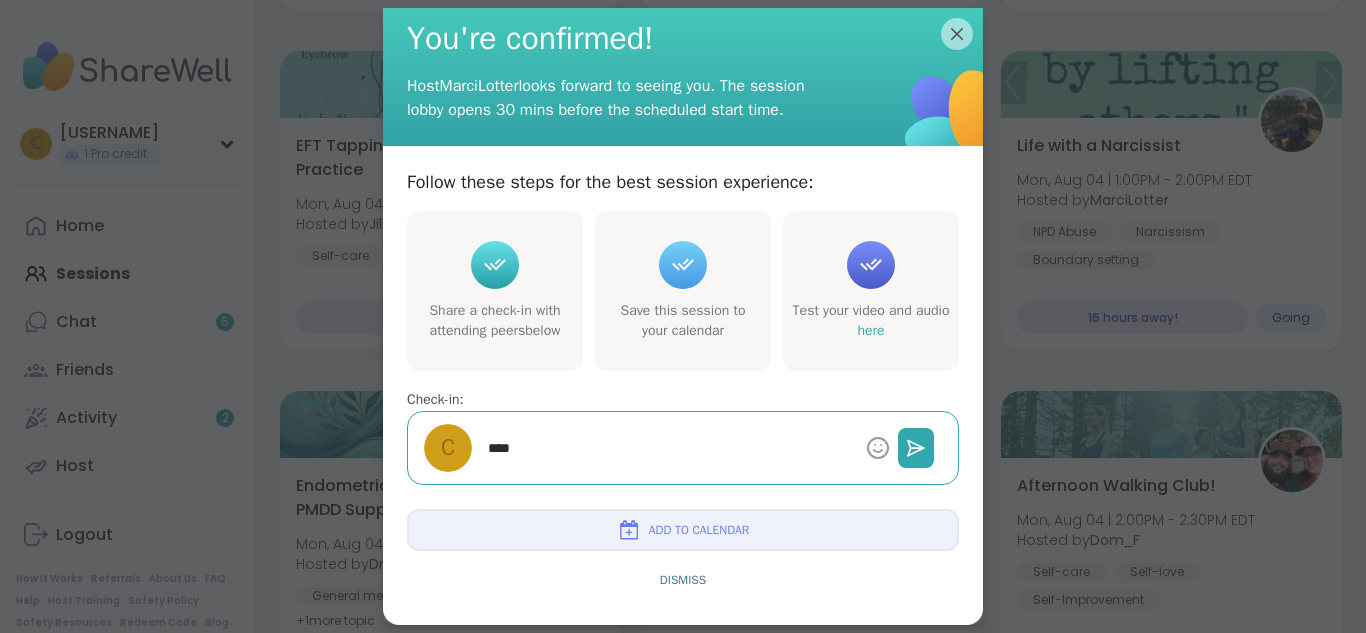 type on "*" 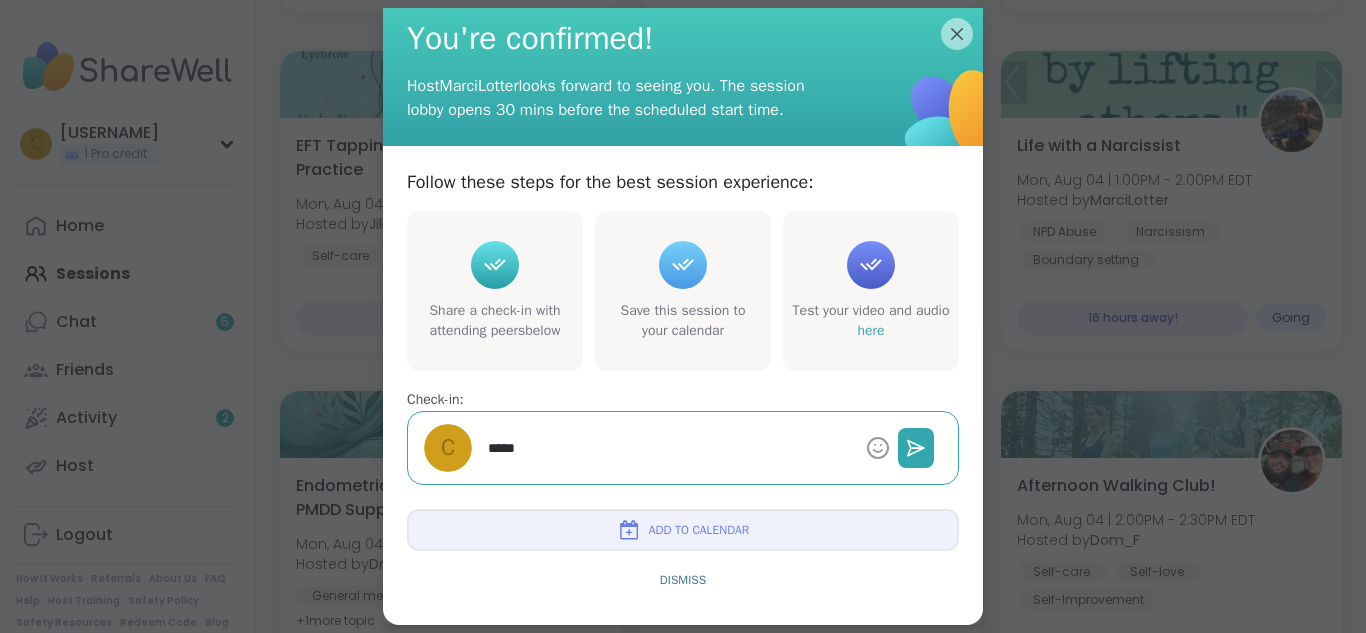 type on "*" 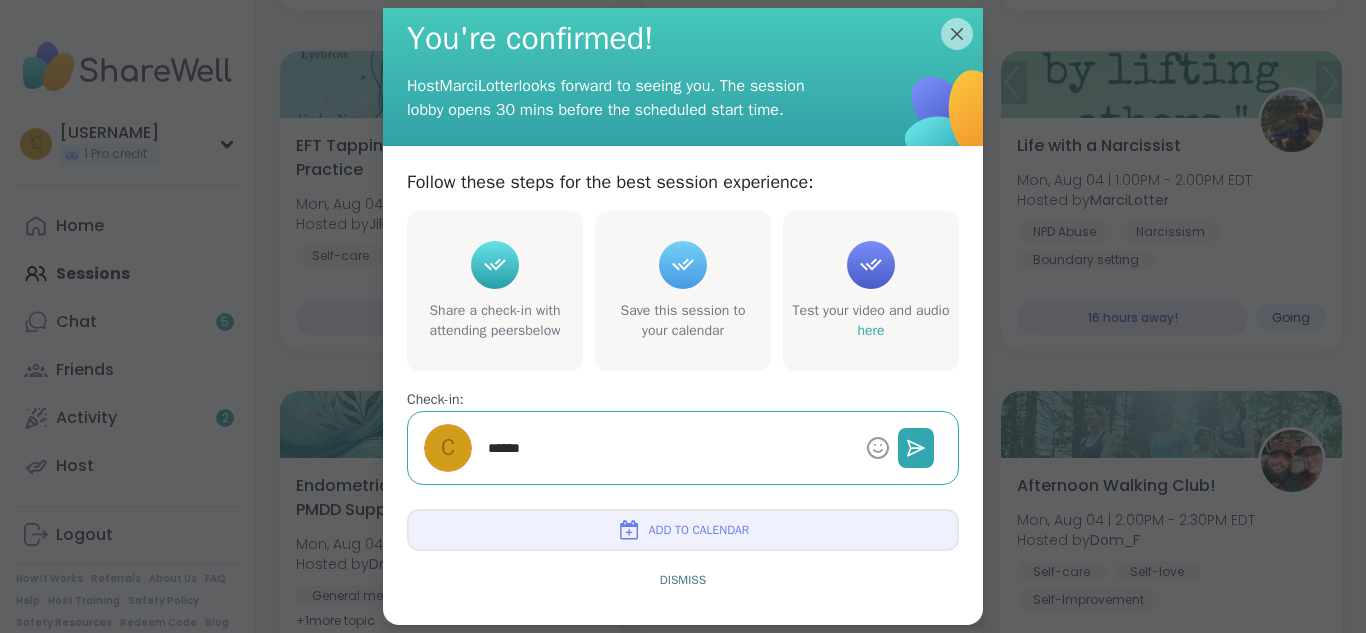 type on "*" 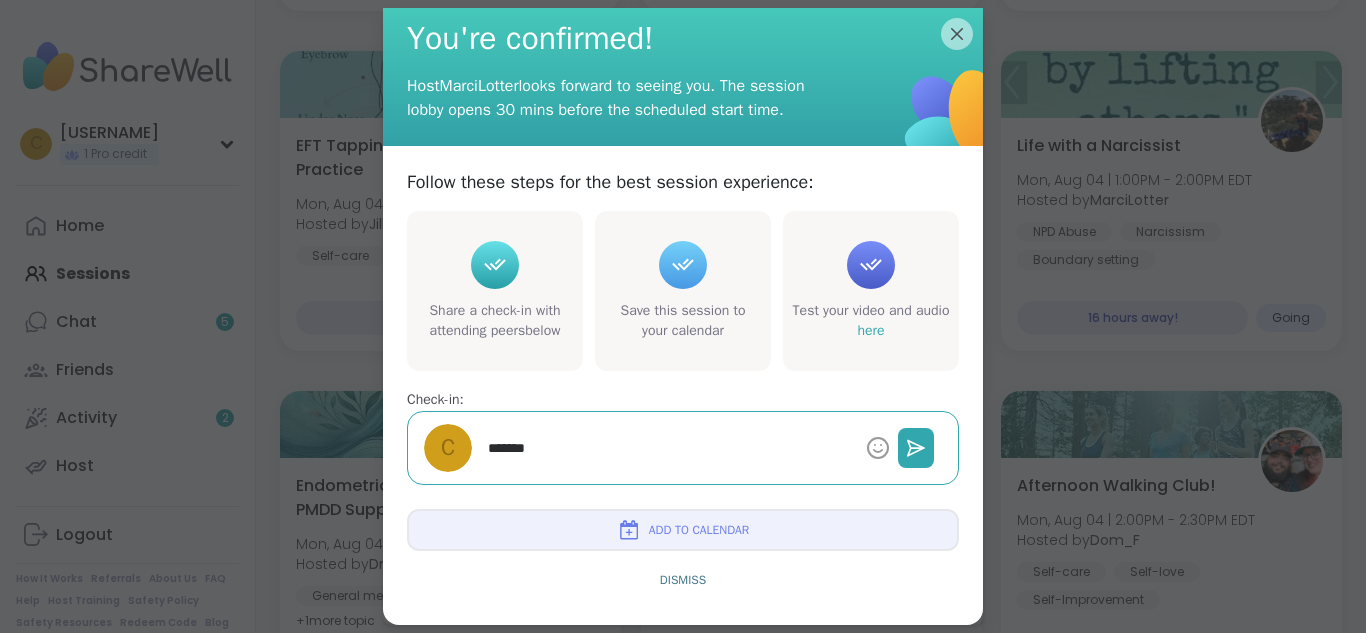 type on "*" 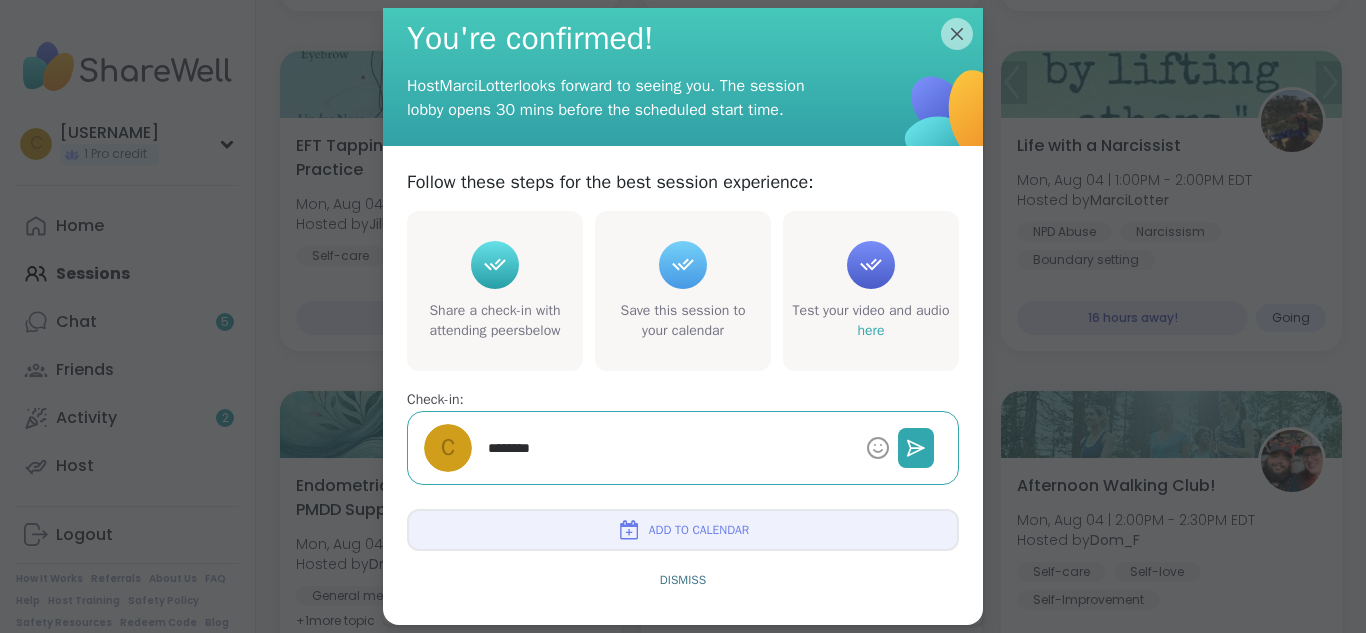 type on "*" 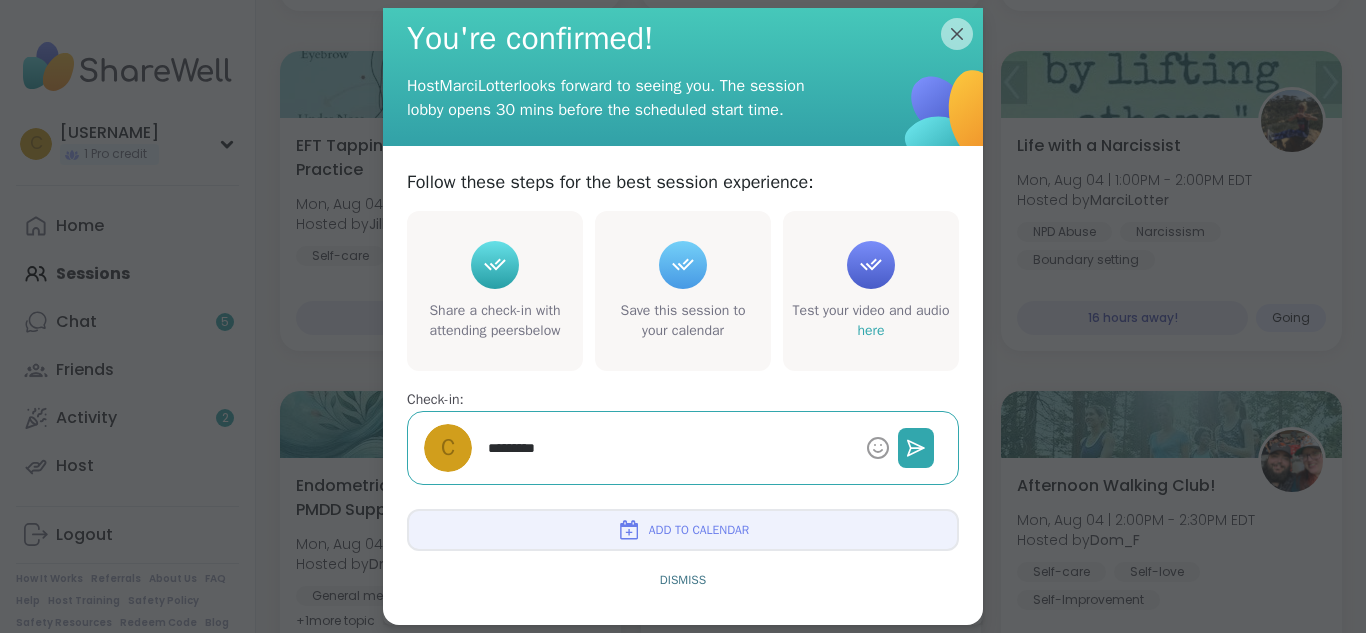 type on "*" 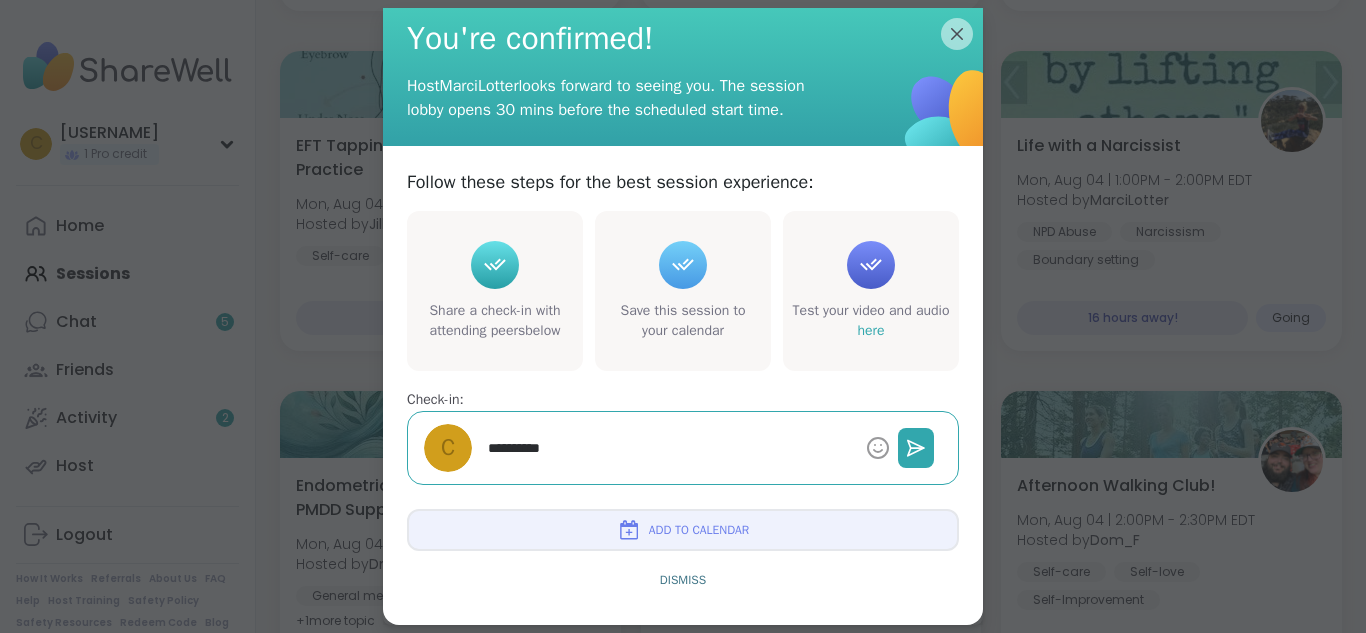 type on "*" 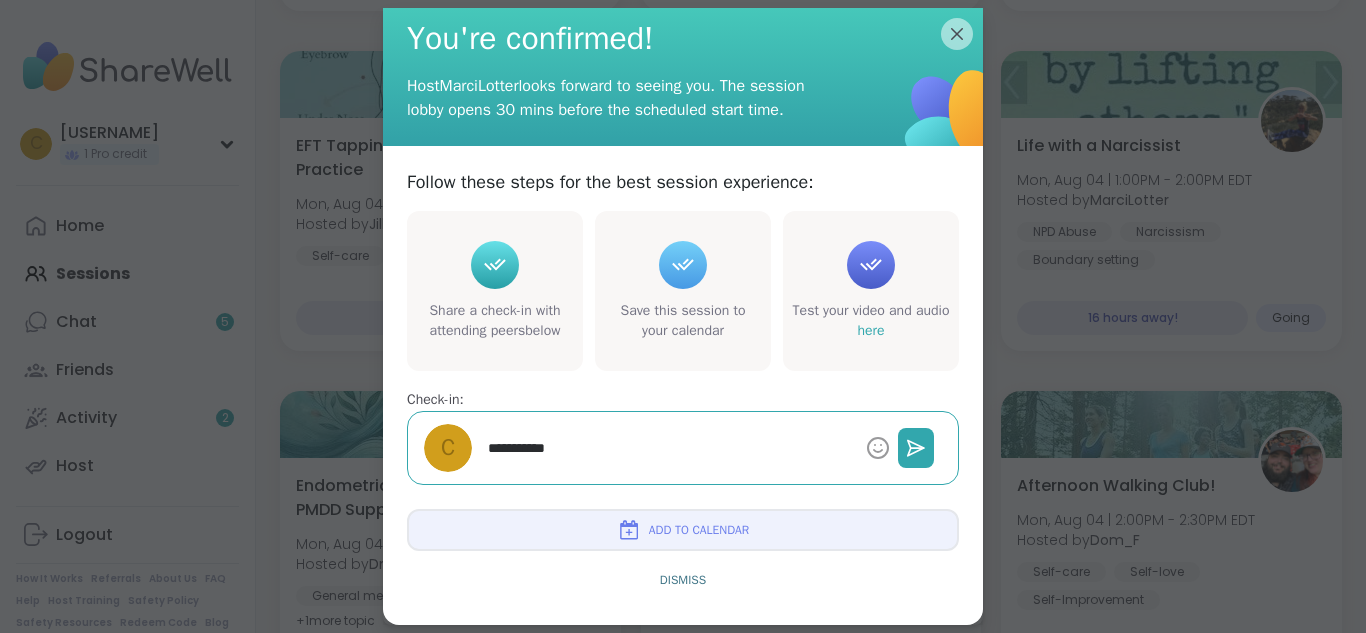 type on "*" 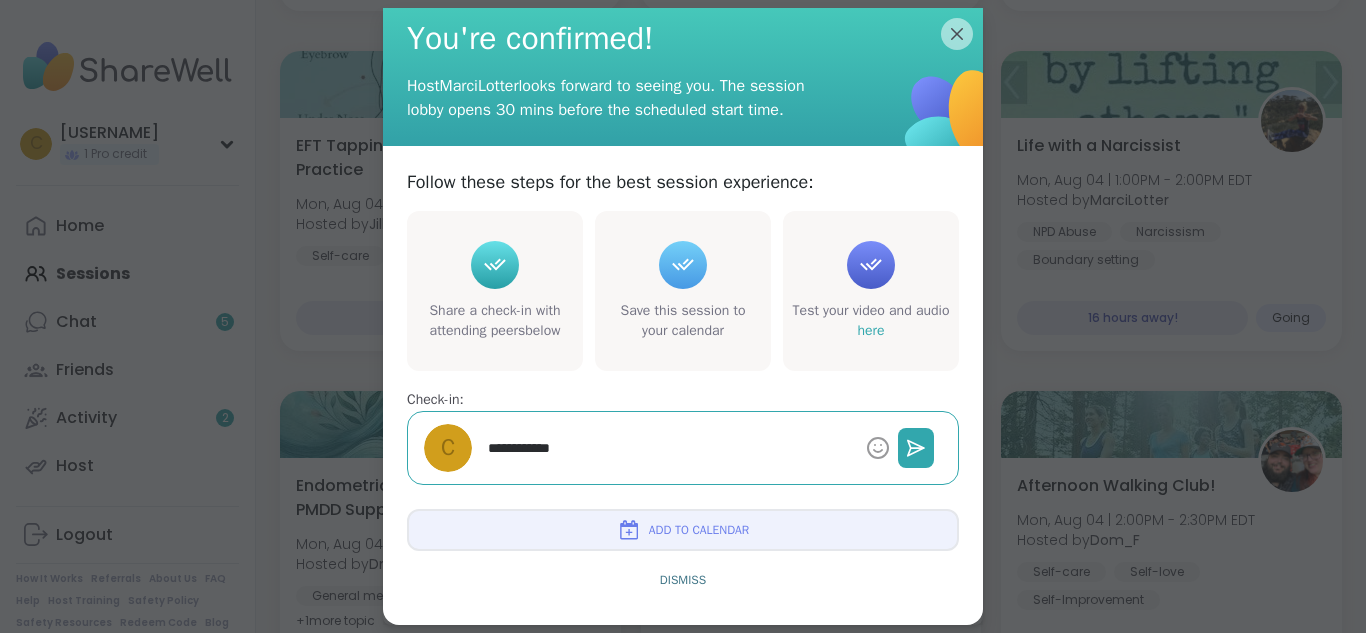type on "*" 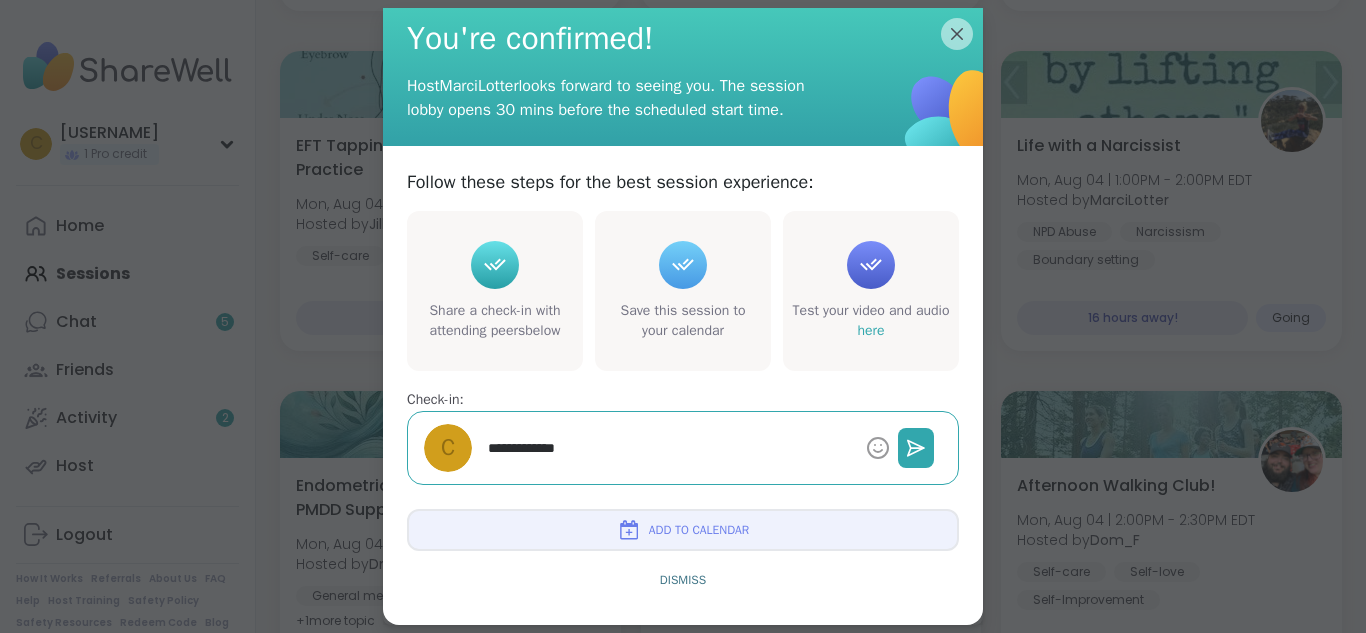 type on "*" 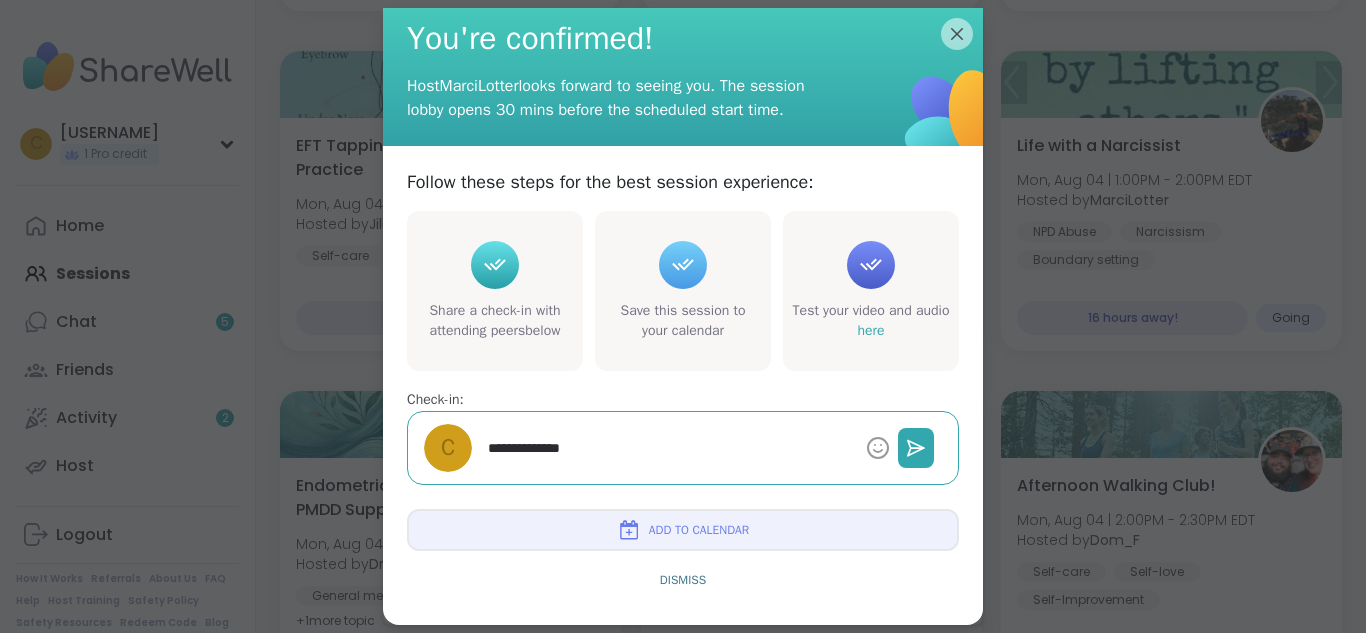 type on "*" 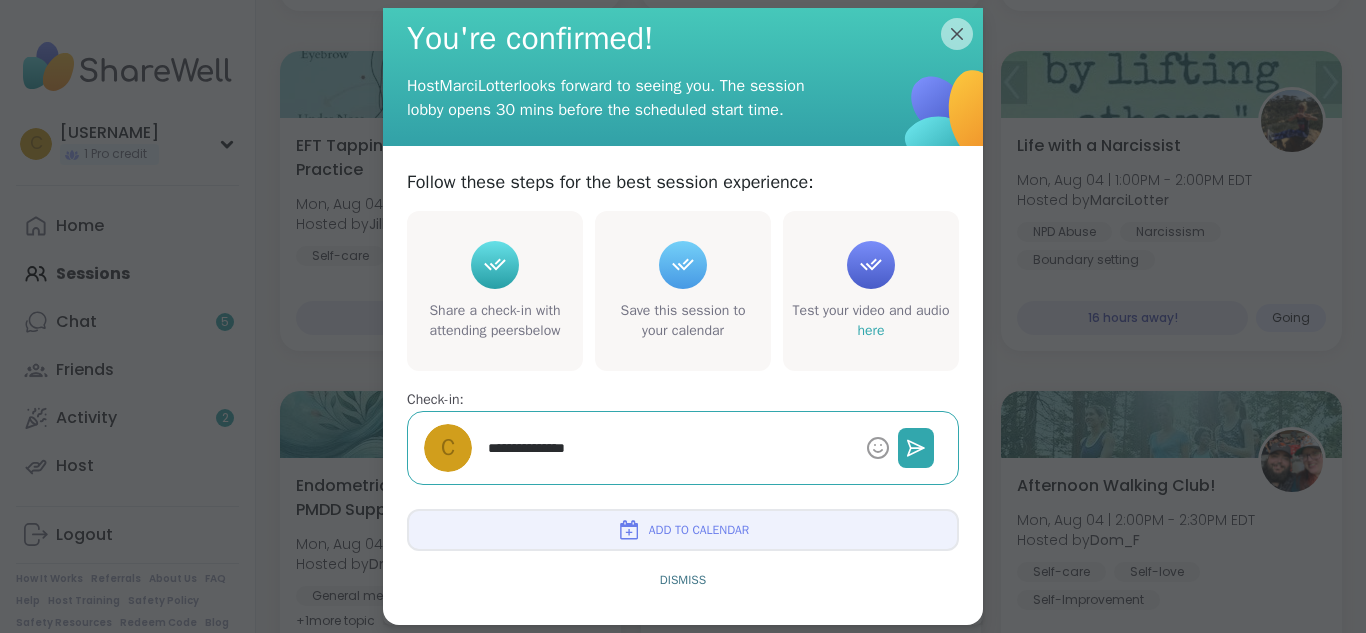 type on "*" 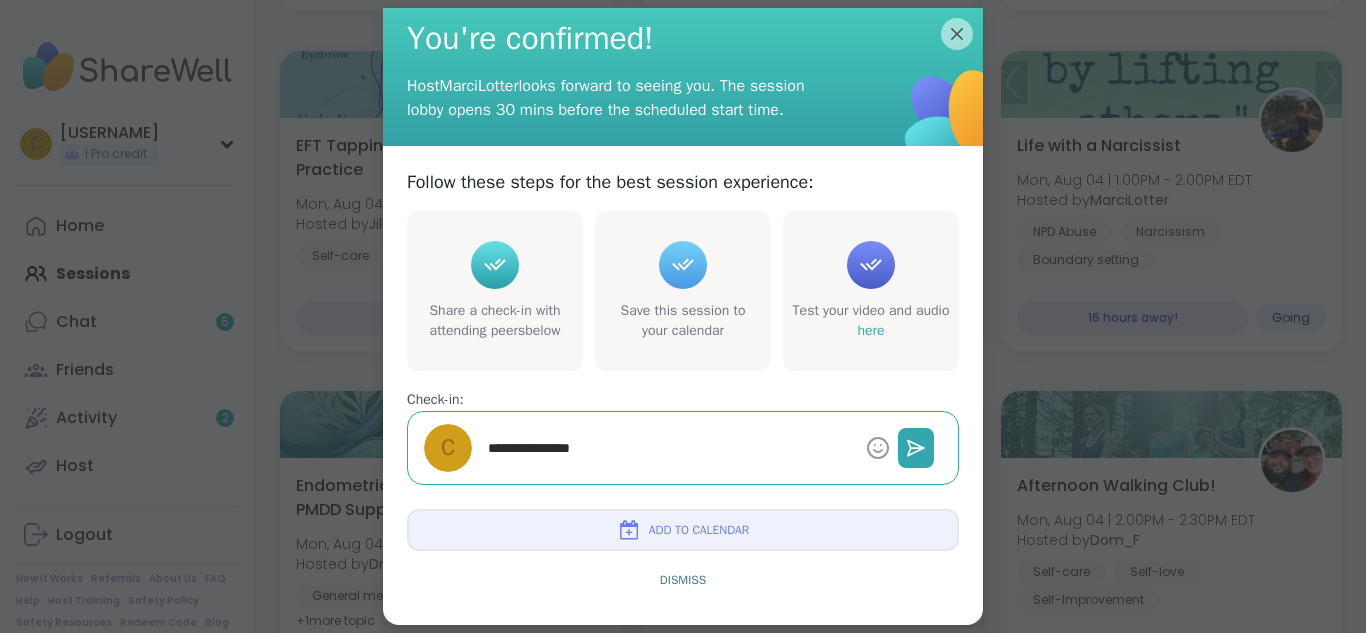 type on "*" 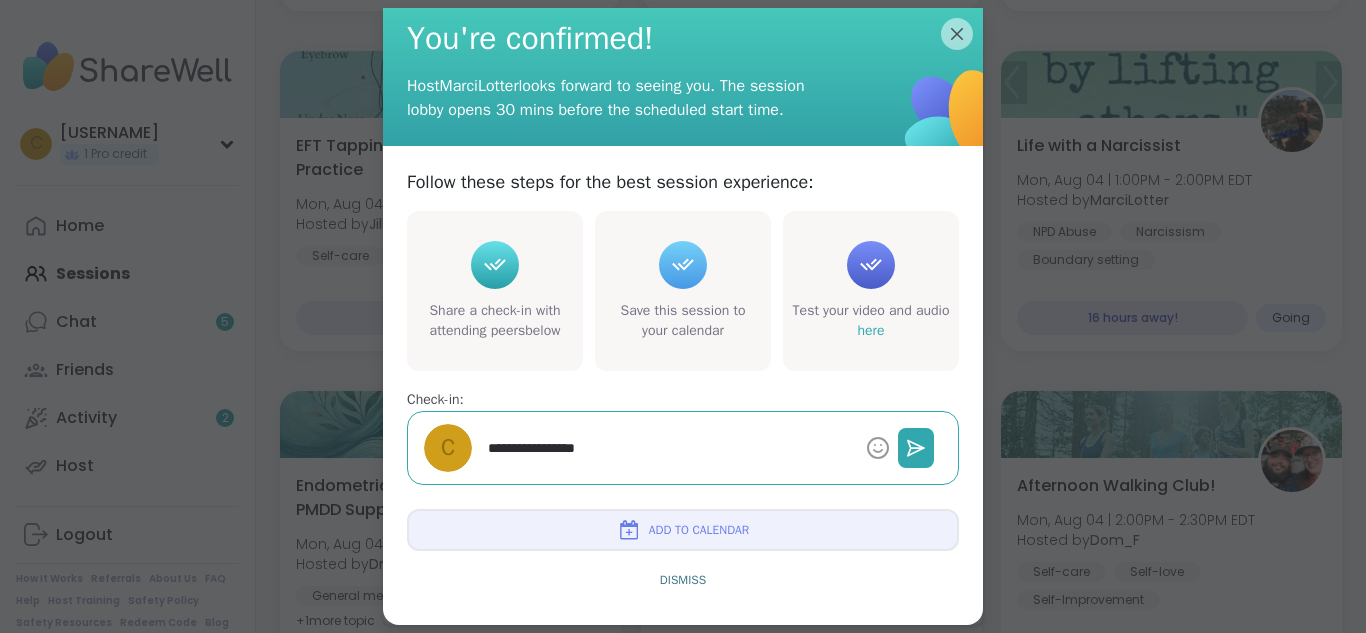 type on "*" 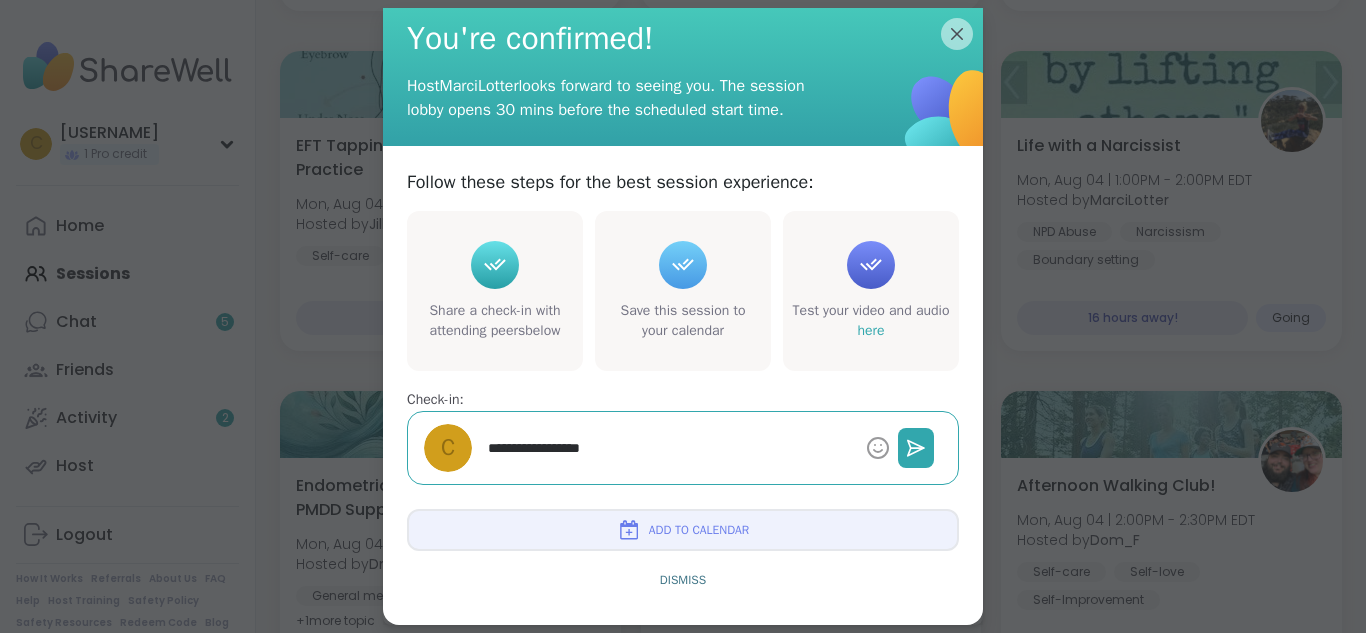 type on "*" 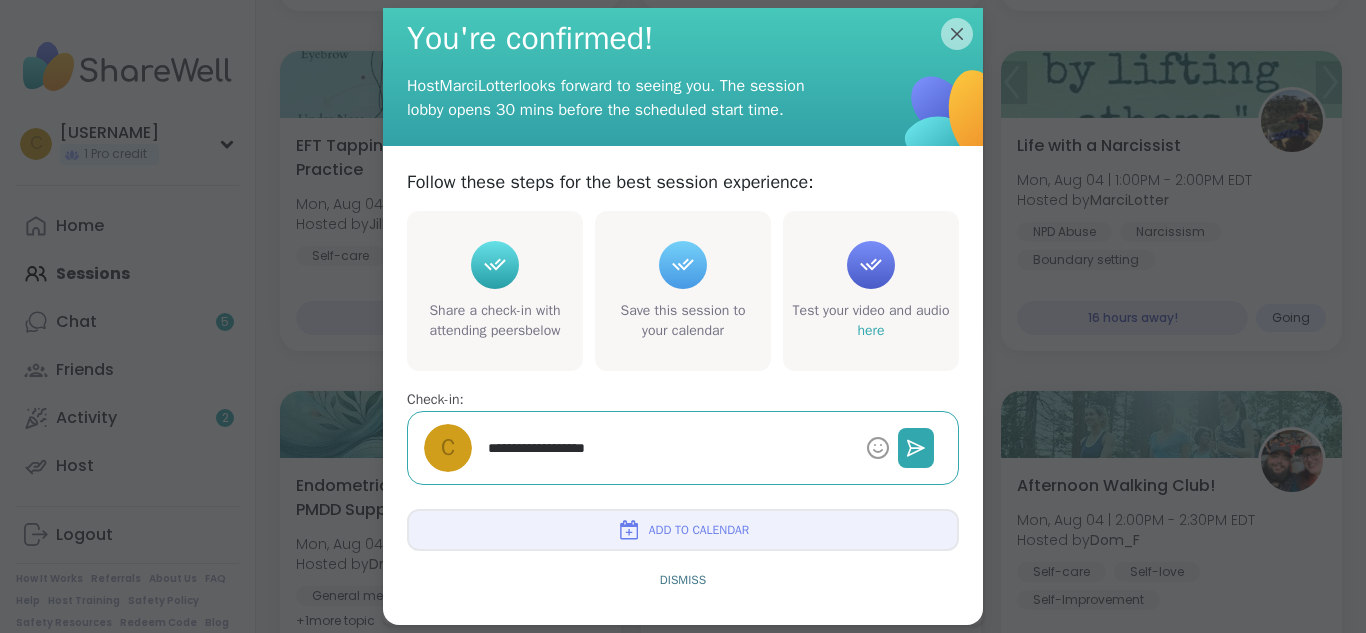 type on "*" 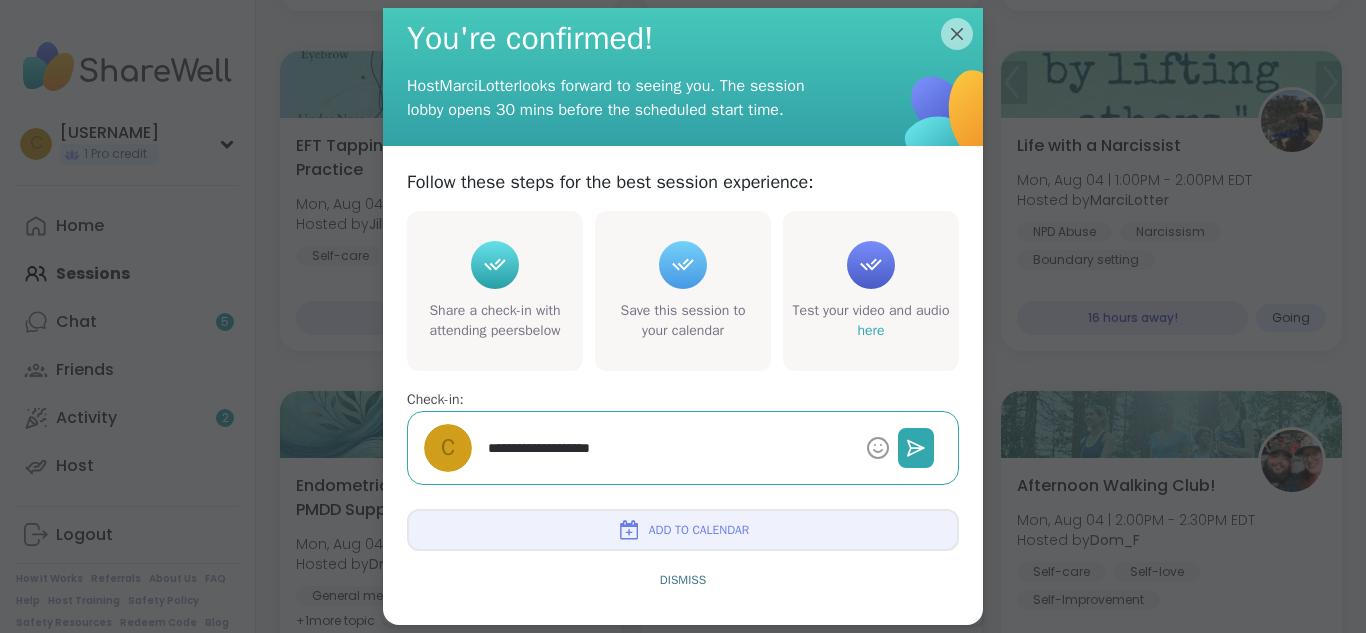 type on "*" 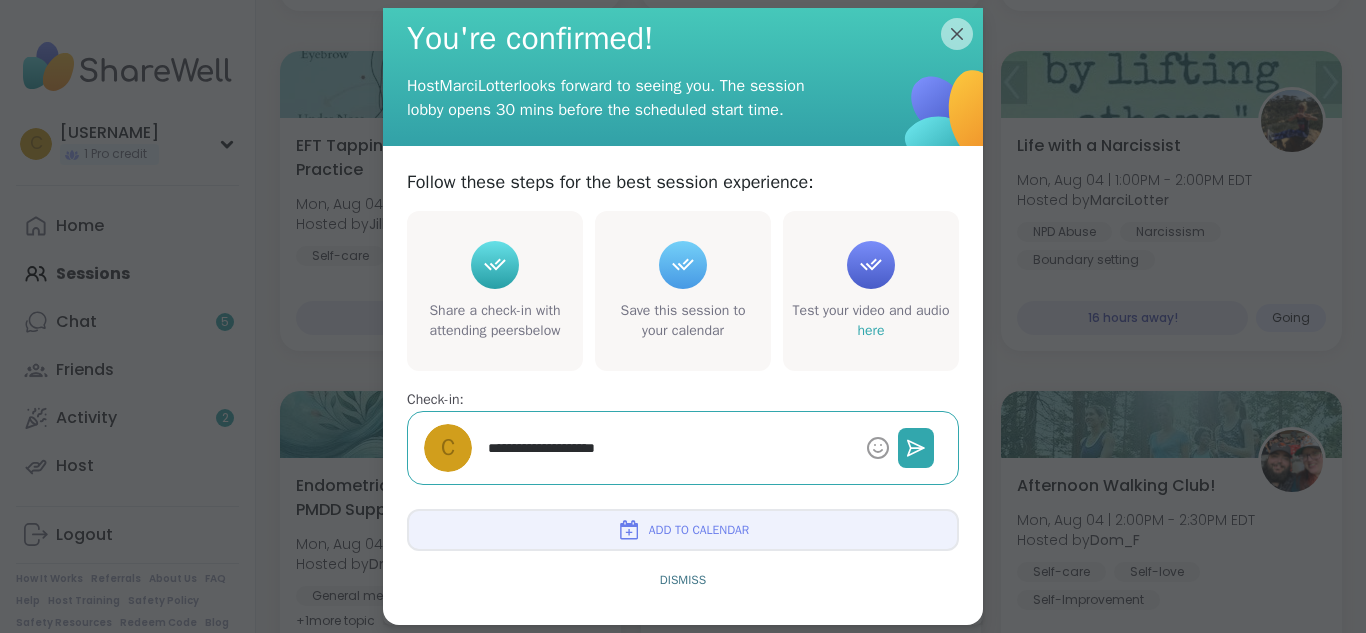 type on "*" 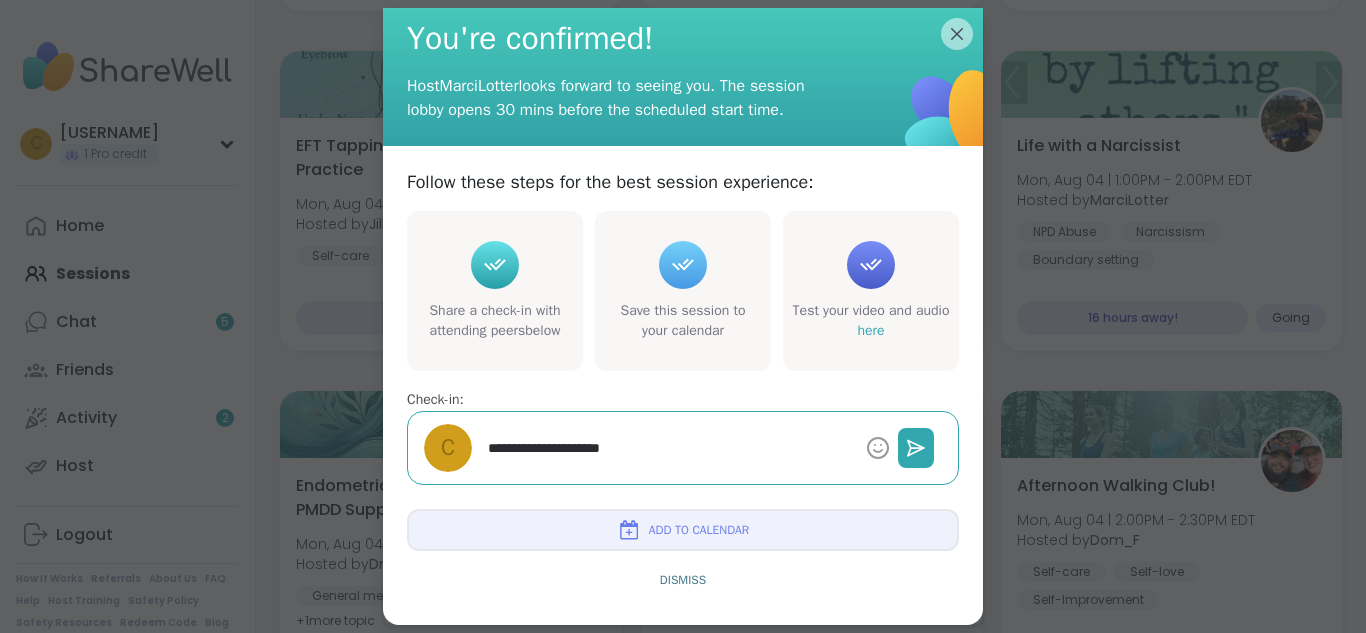 type on "*" 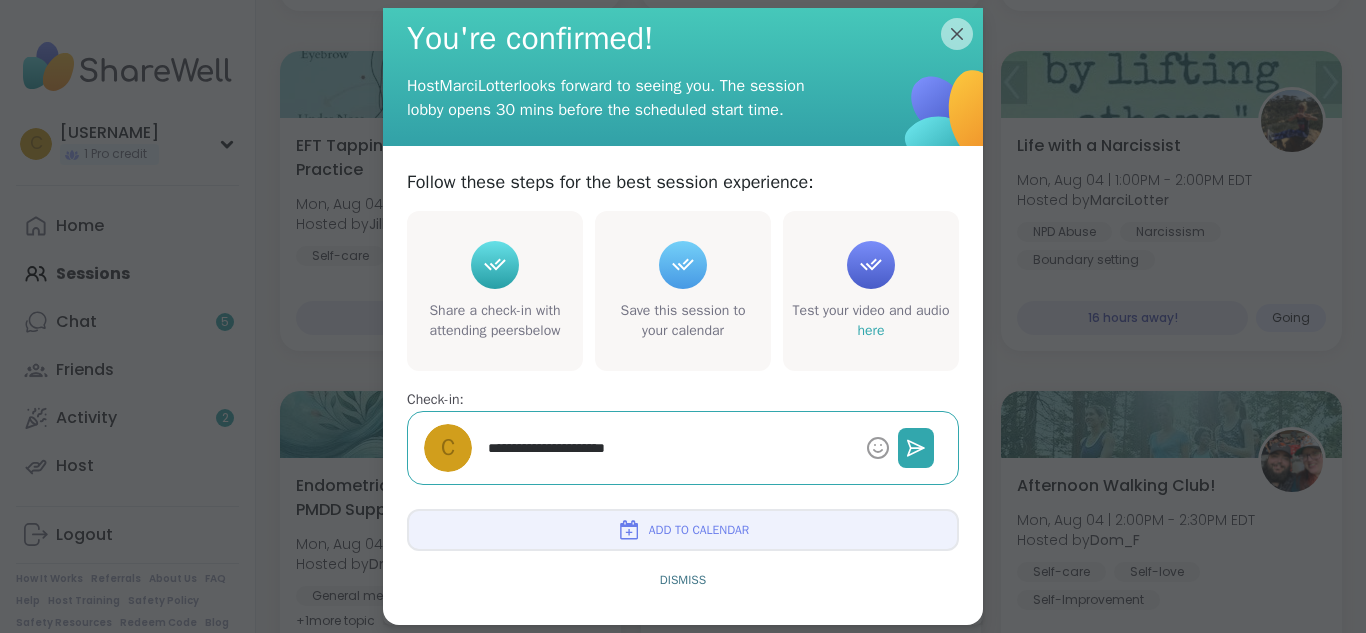 type on "*" 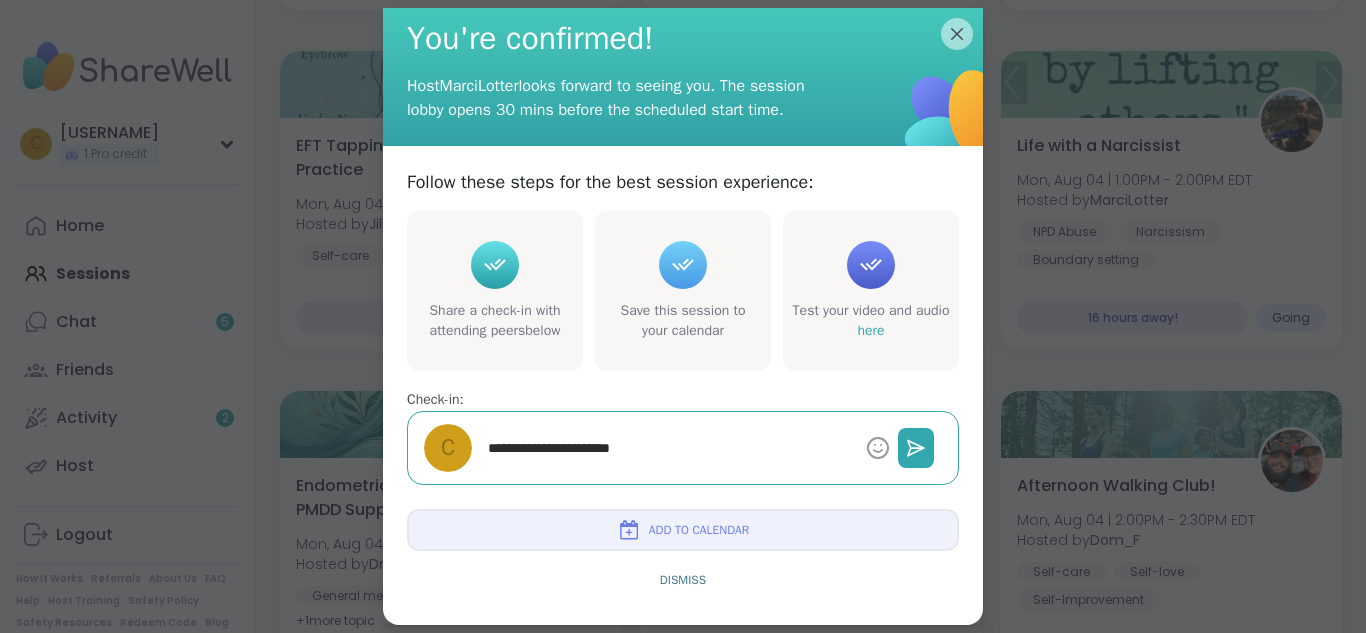 type on "*" 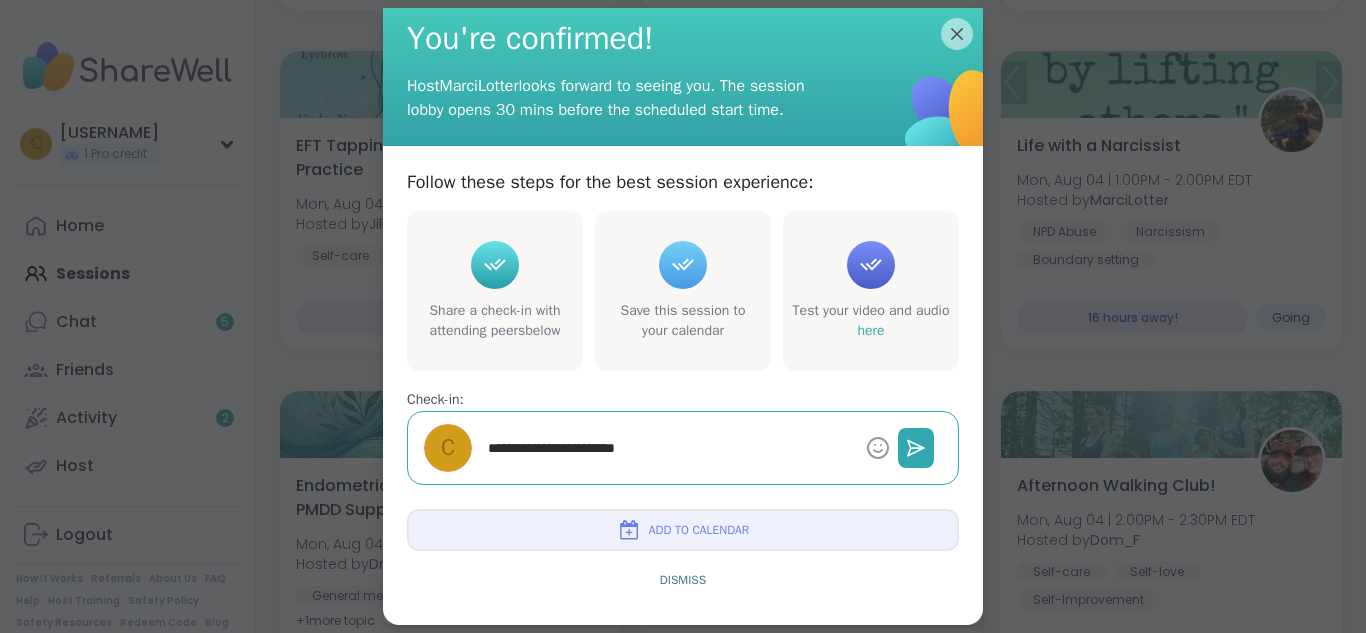 type on "*" 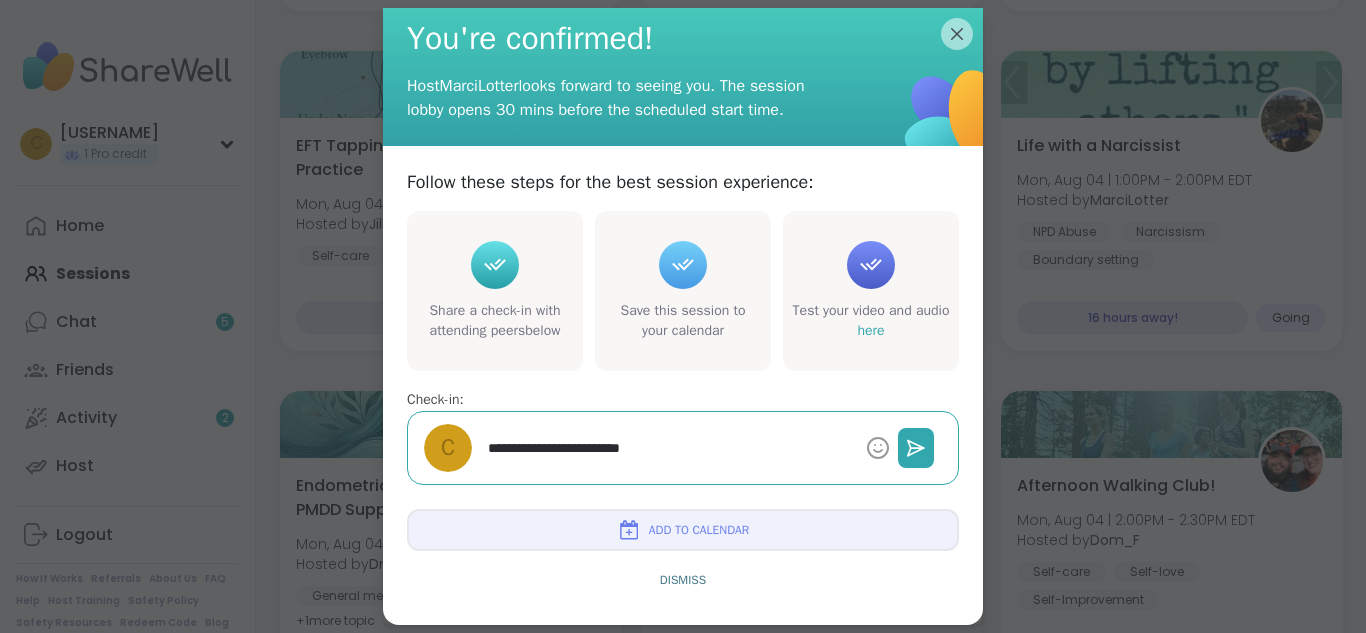 type on "*" 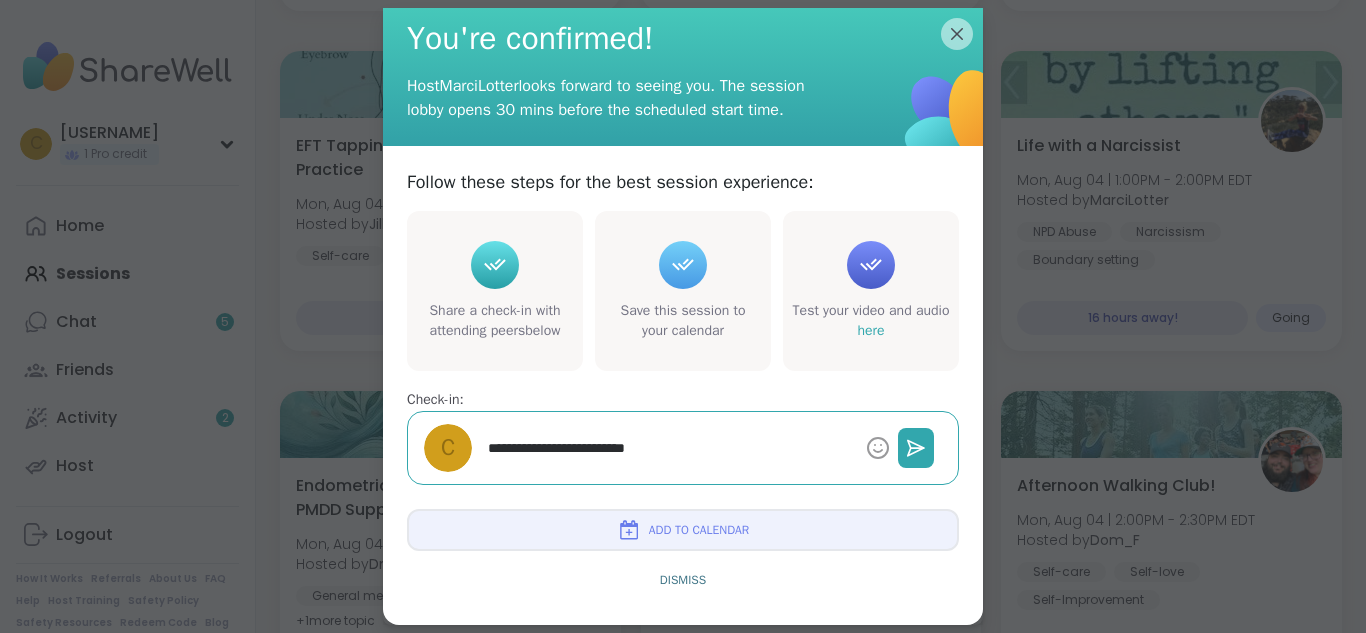 type on "*" 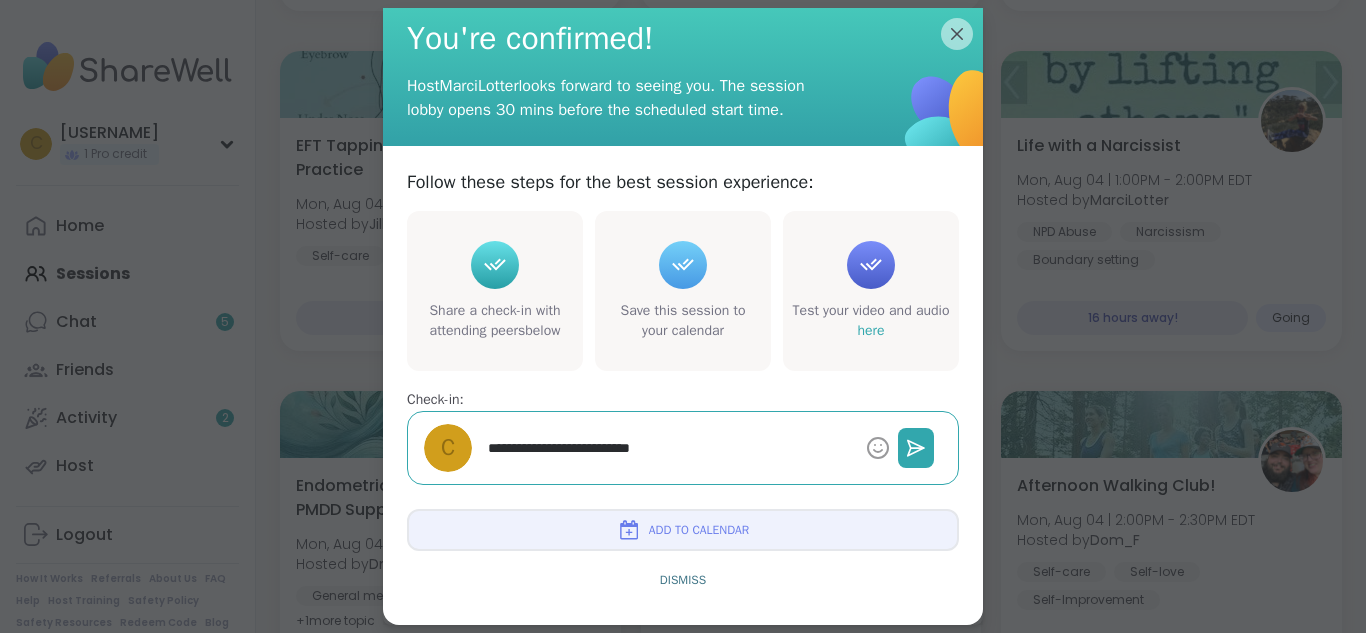 type on "*" 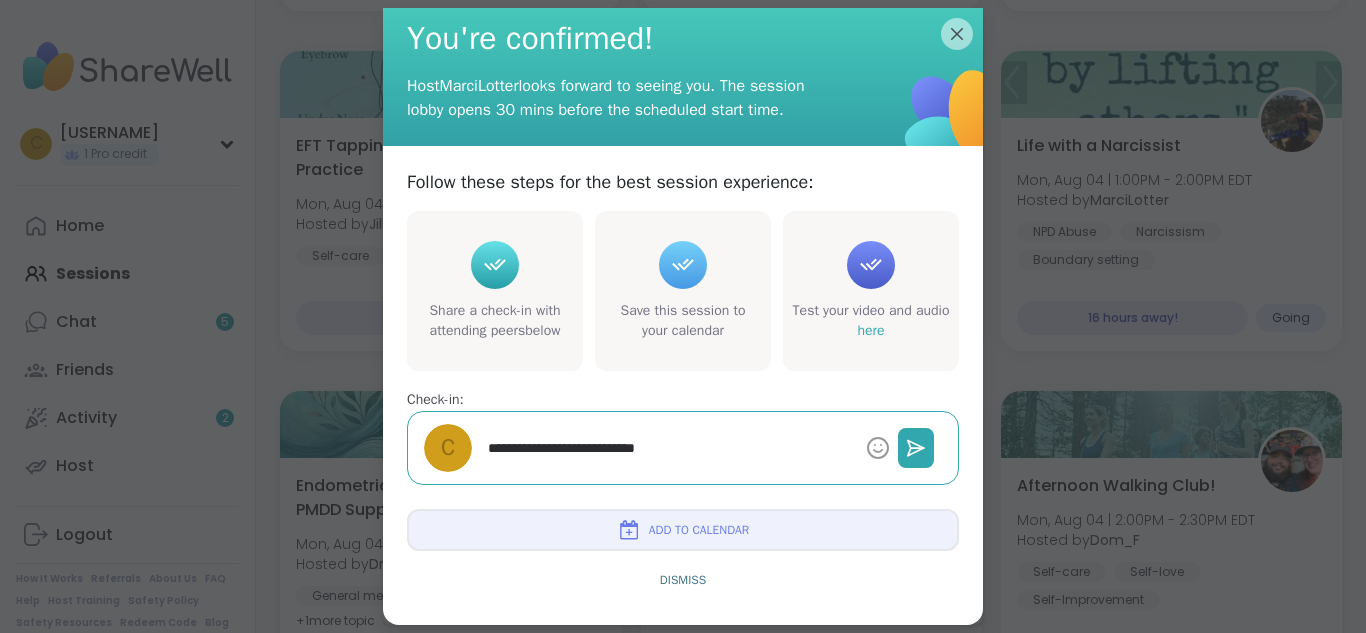 type on "*" 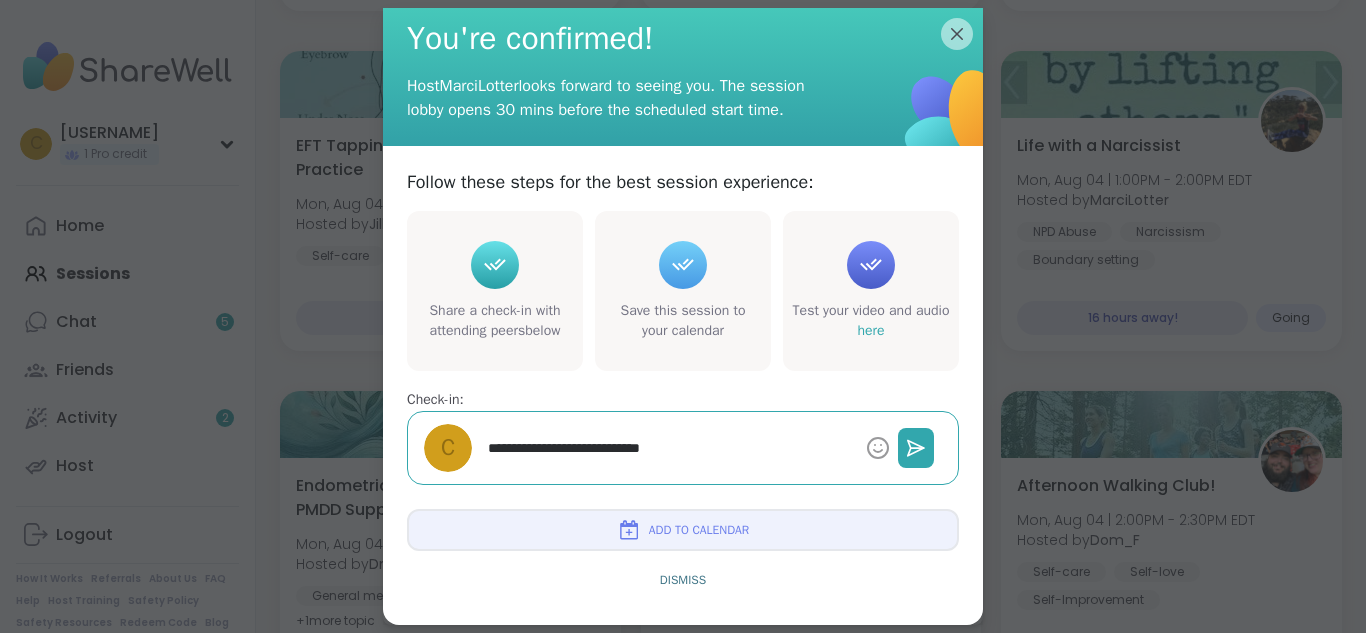 type on "*" 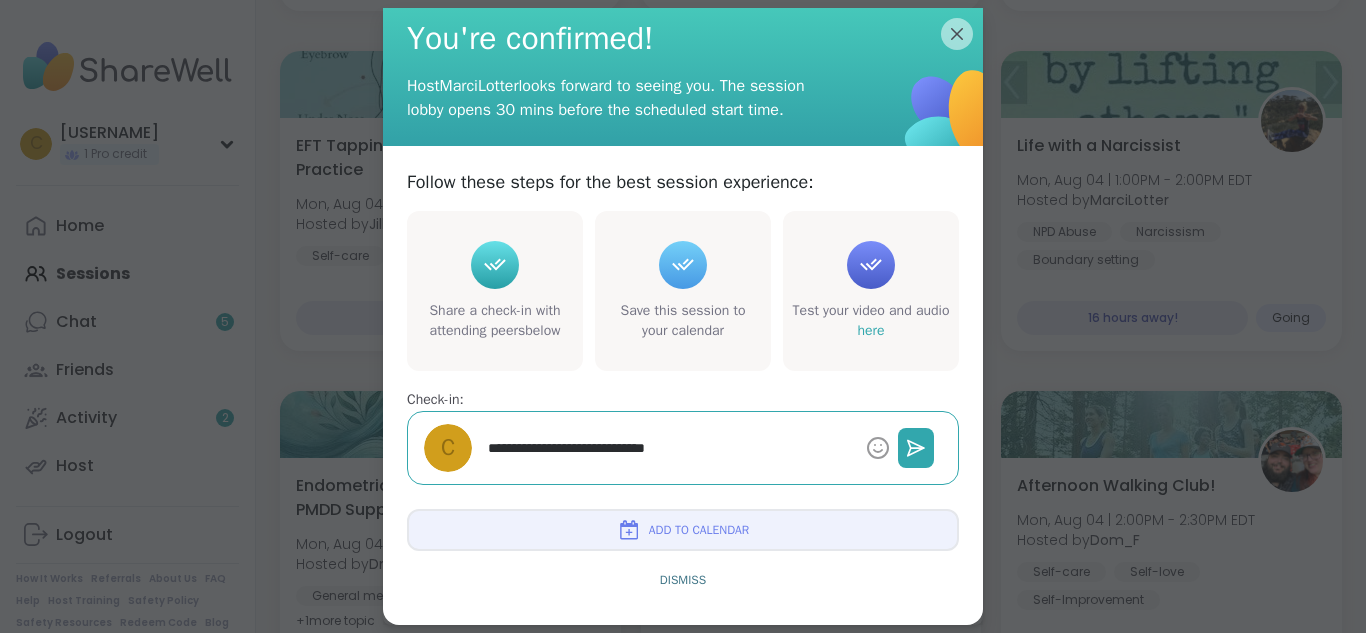 type on "*" 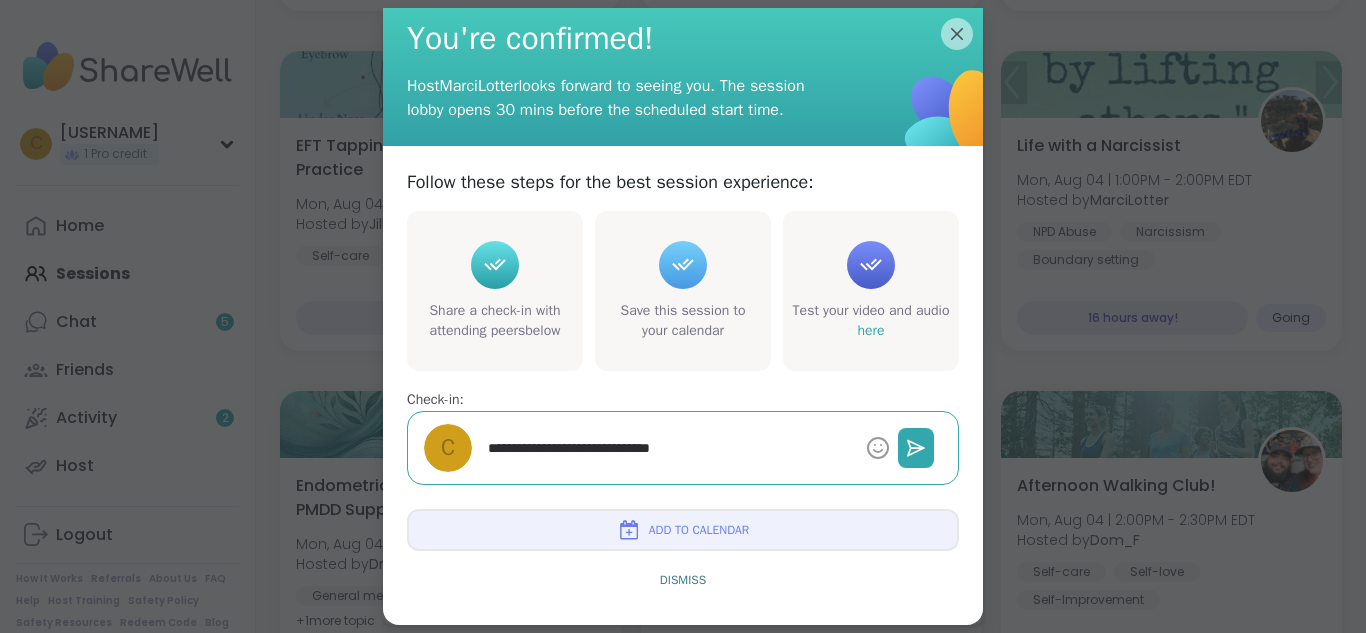 type on "*" 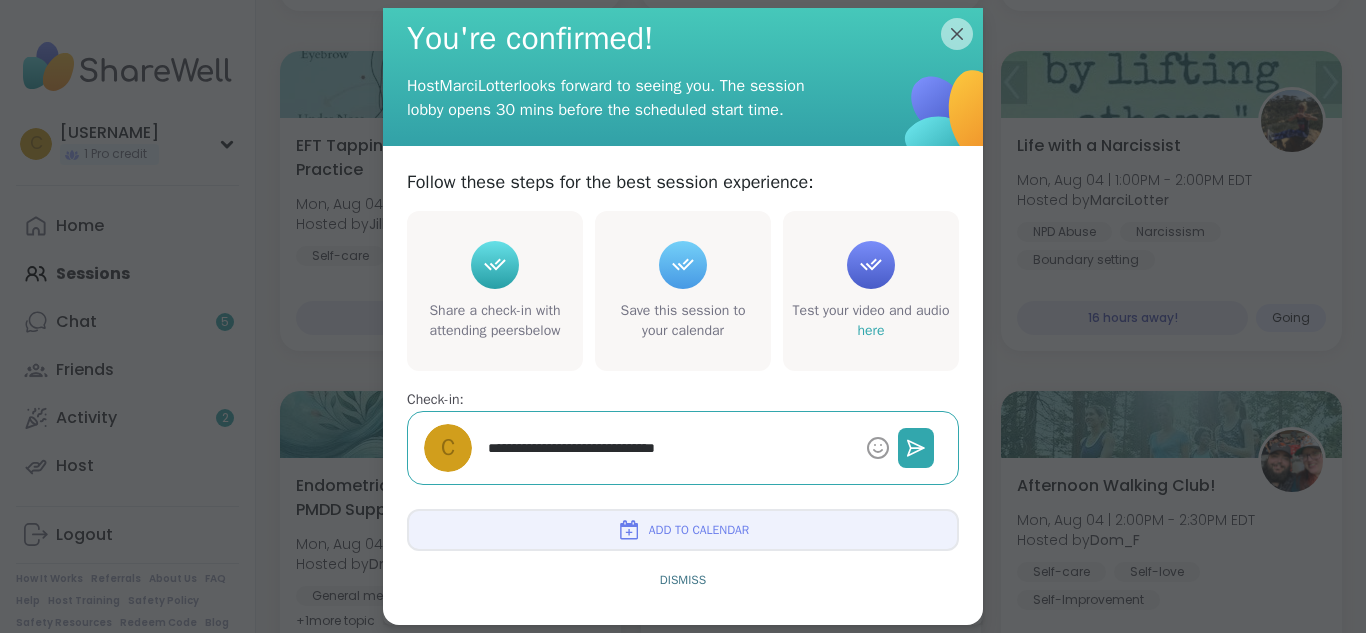 type on "*" 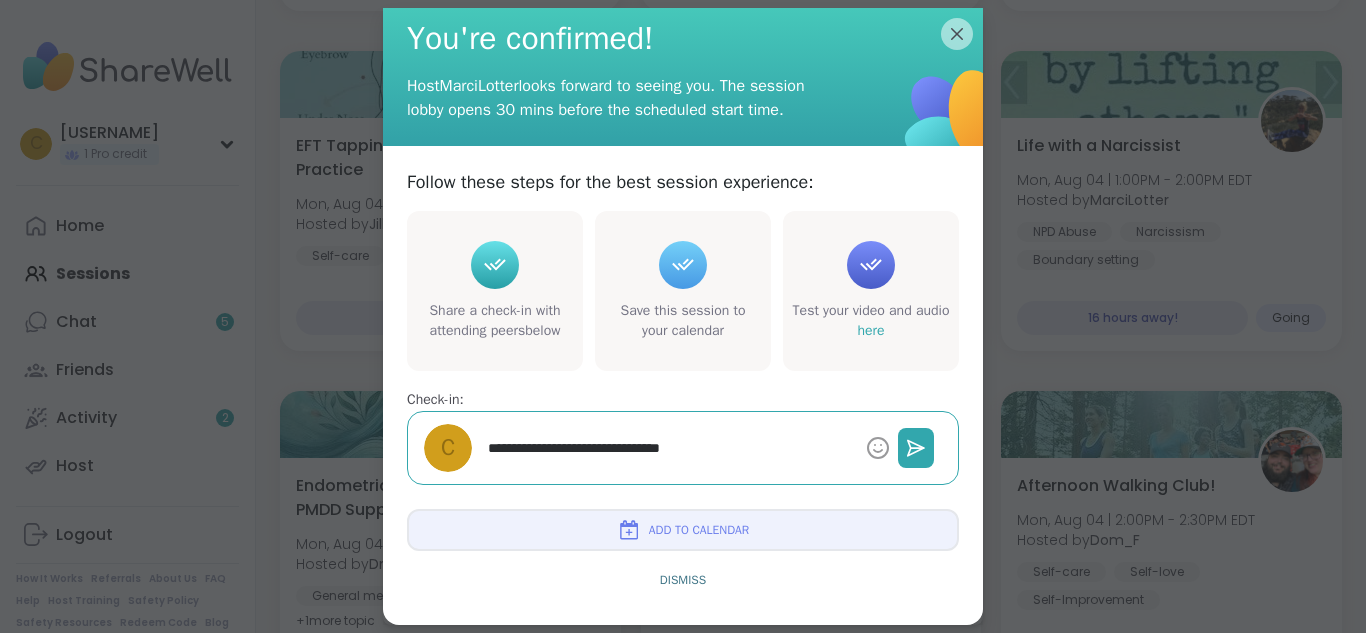 type on "*" 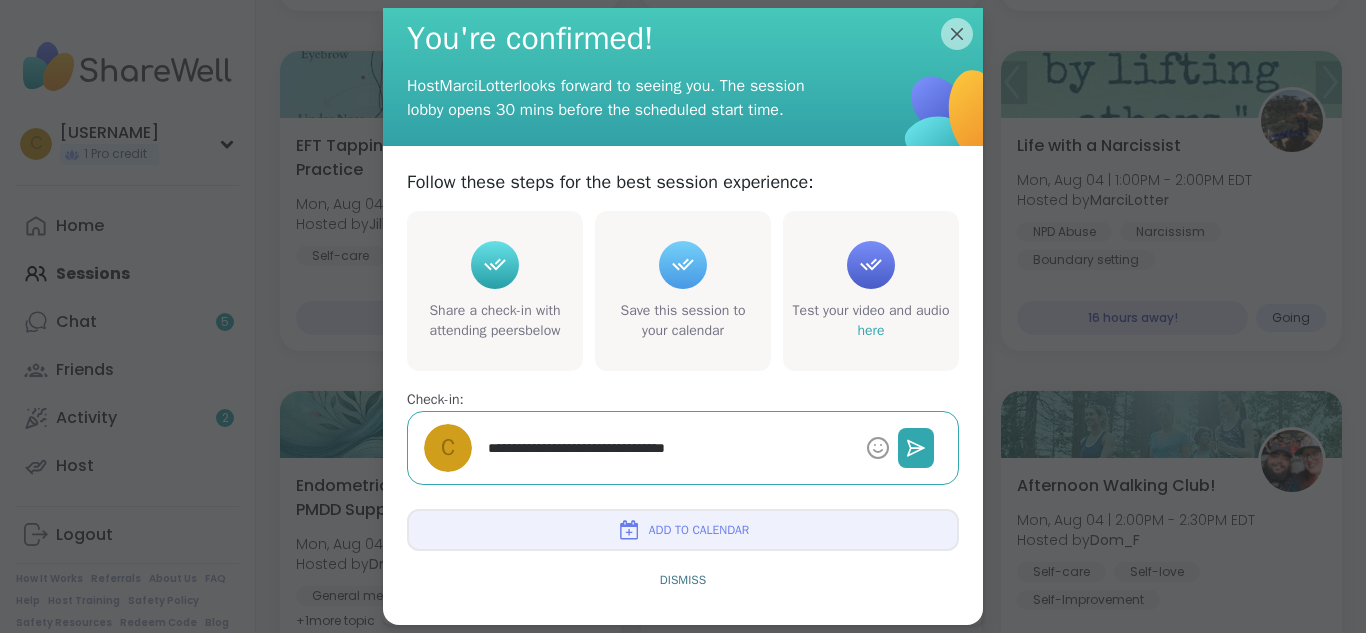 click on "**********" at bounding box center [669, 448] 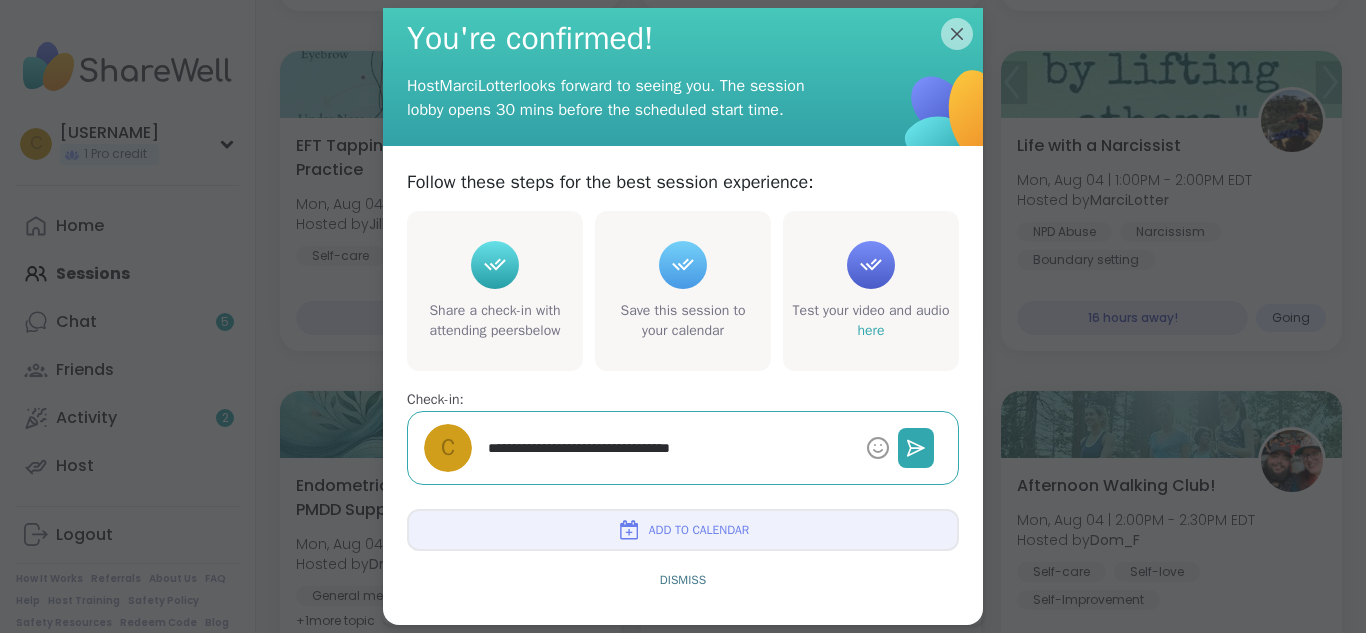 click on "**********" at bounding box center [669, 448] 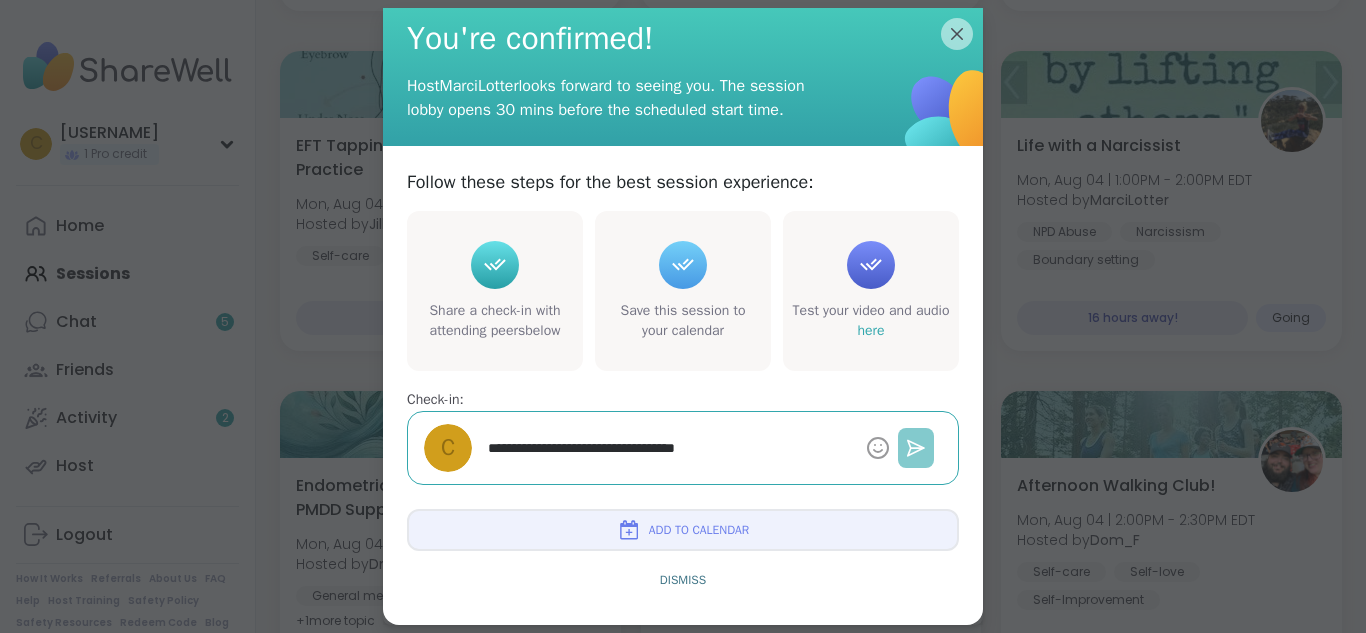 type on "**********" 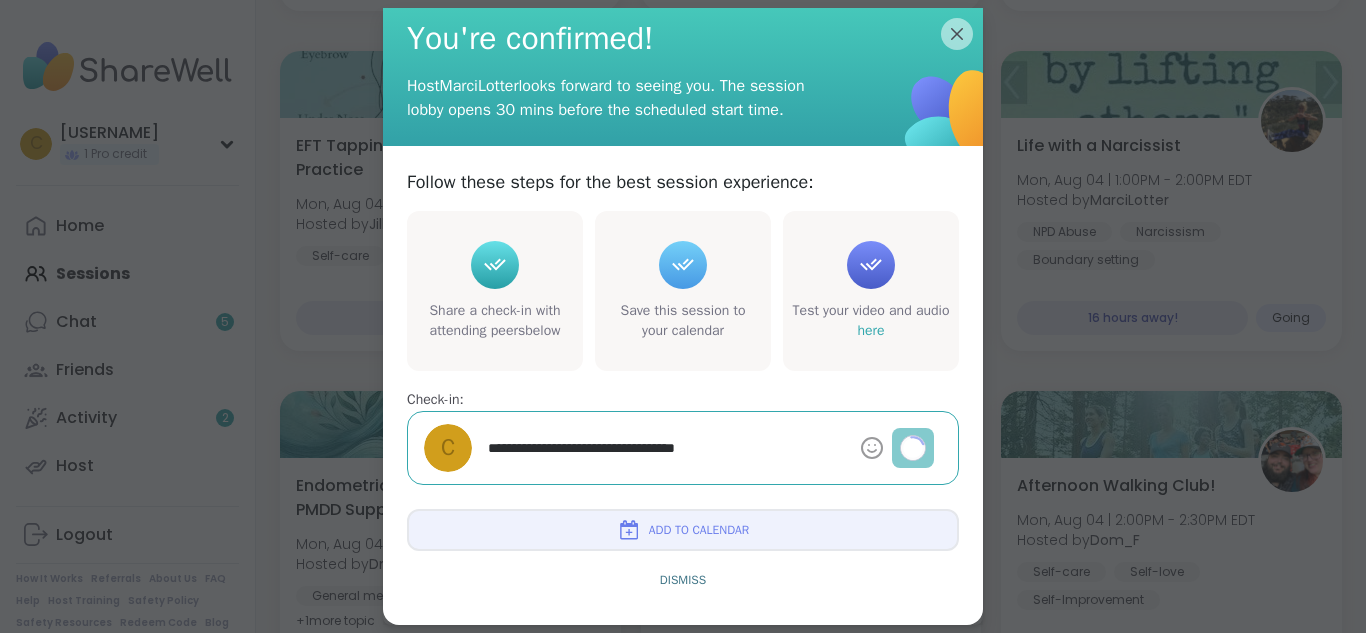 type on "*" 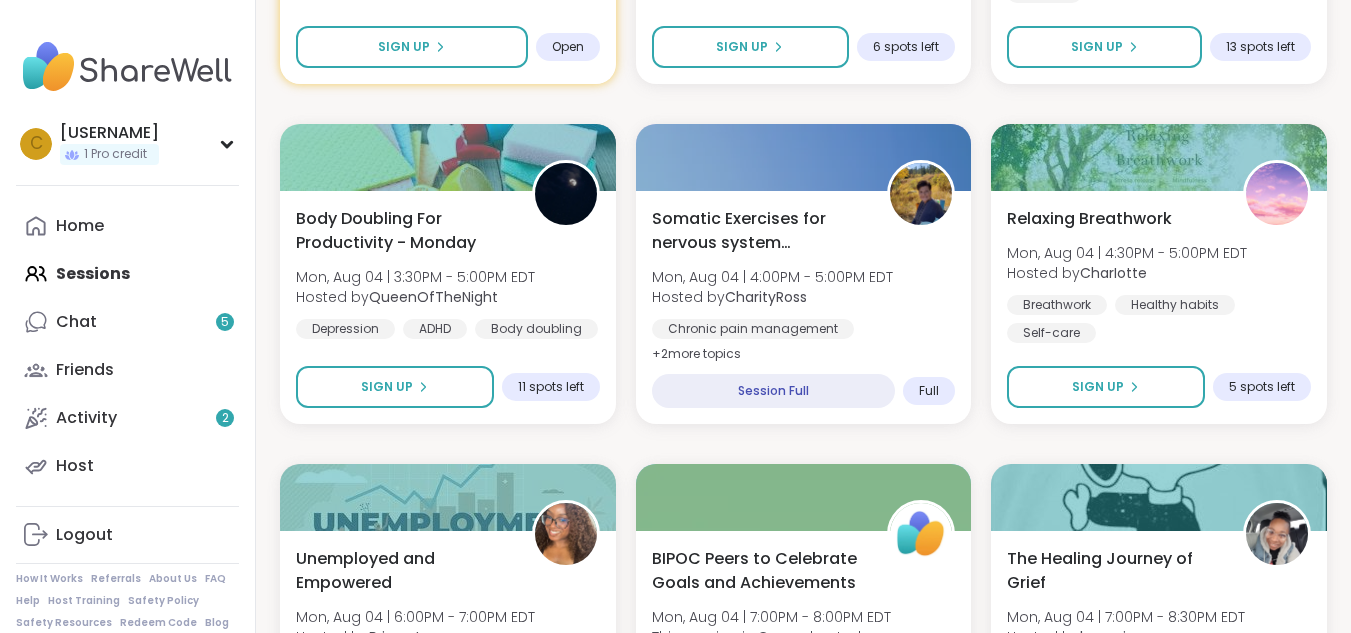 scroll, scrollTop: 3430, scrollLeft: 0, axis: vertical 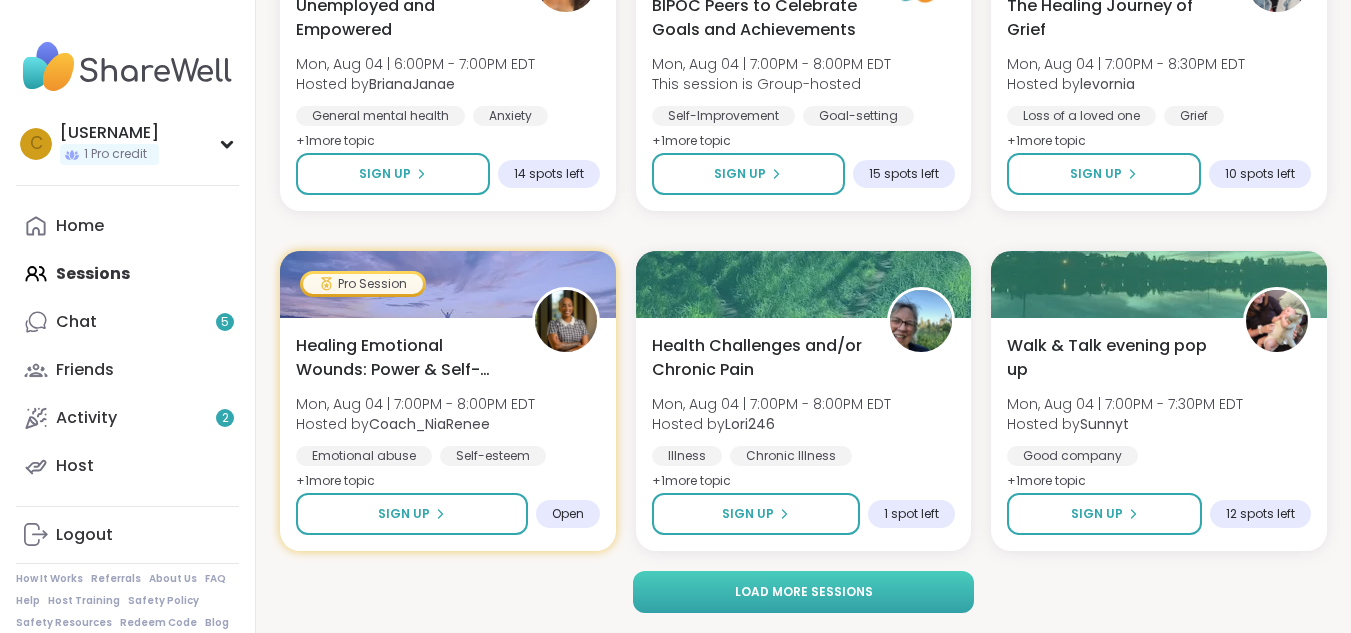 click on "Load more sessions" at bounding box center [803, 592] 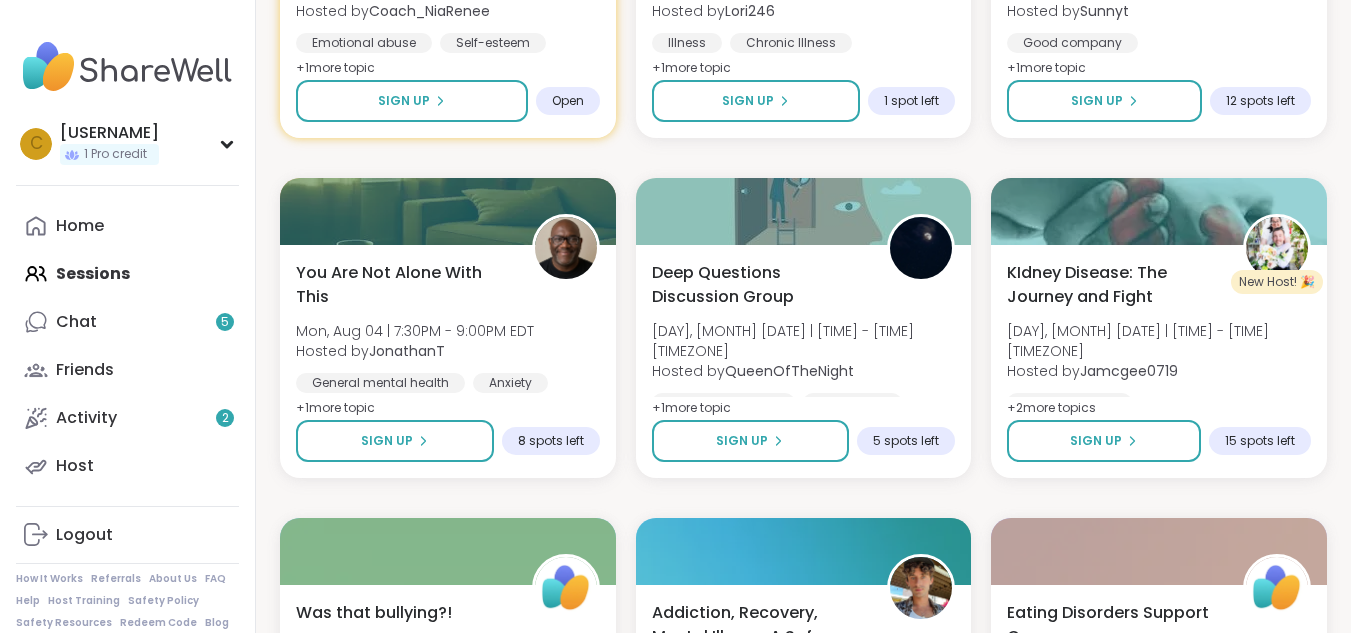 scroll, scrollTop: 4329, scrollLeft: 0, axis: vertical 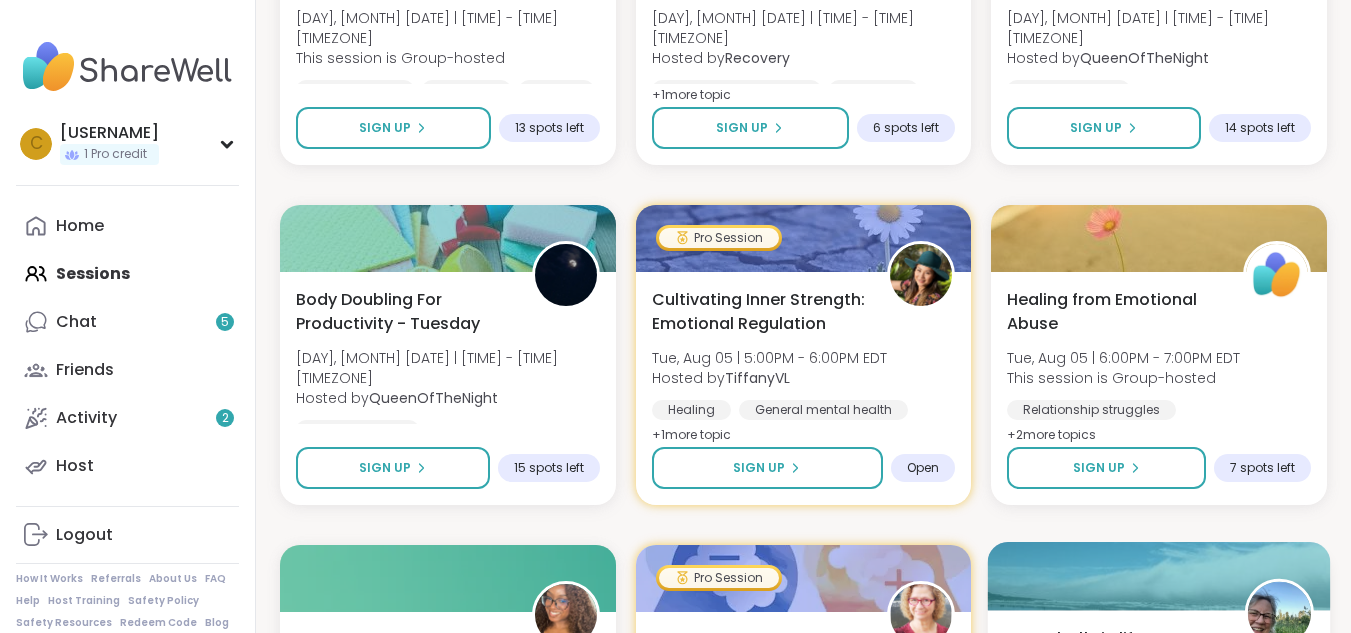 click at bounding box center [1159, 576] 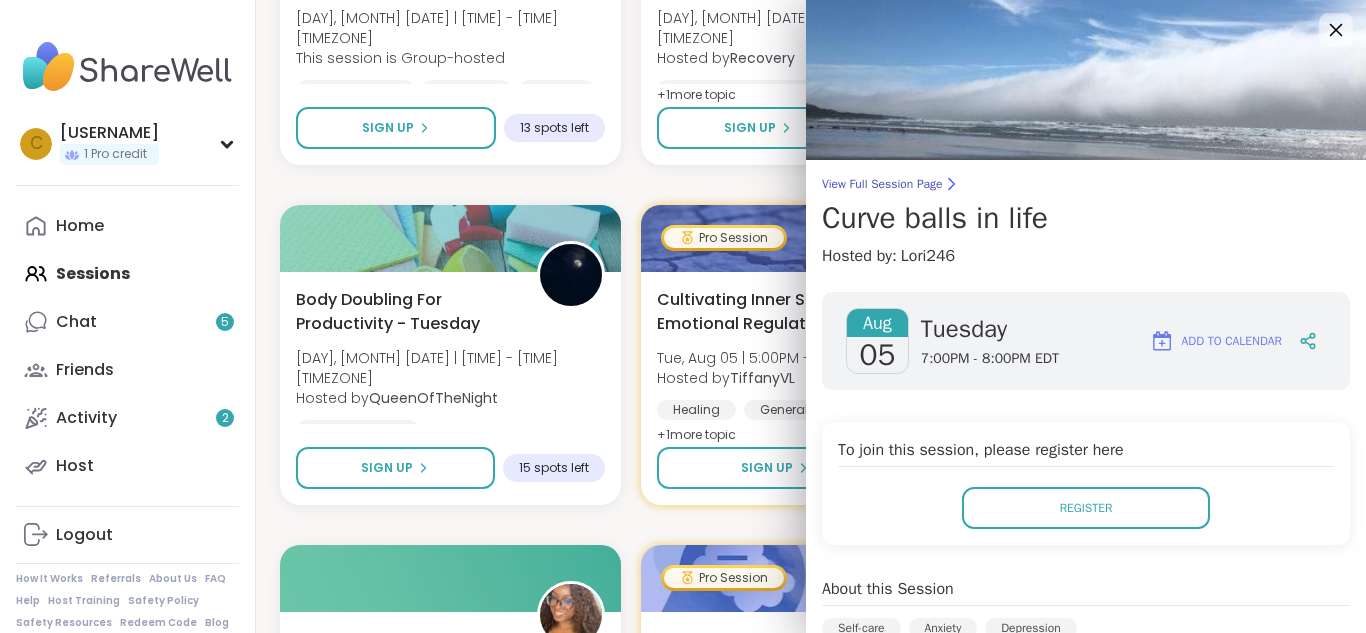 click 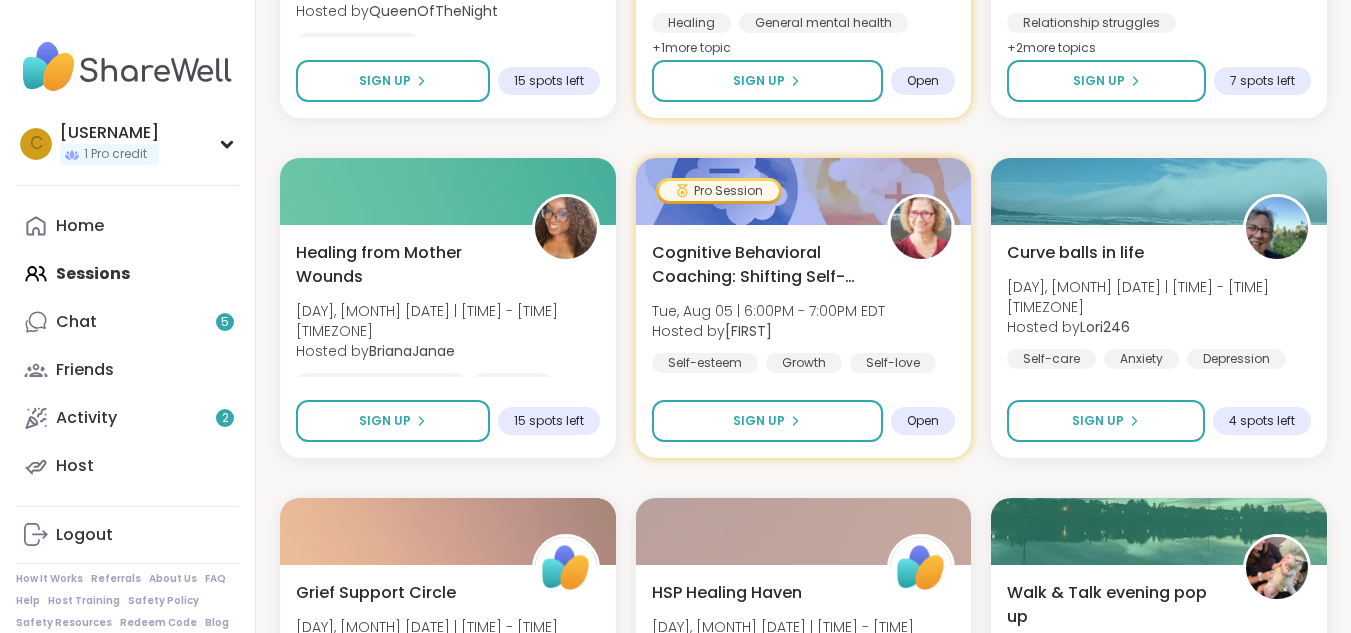 scroll, scrollTop: 7502, scrollLeft: 0, axis: vertical 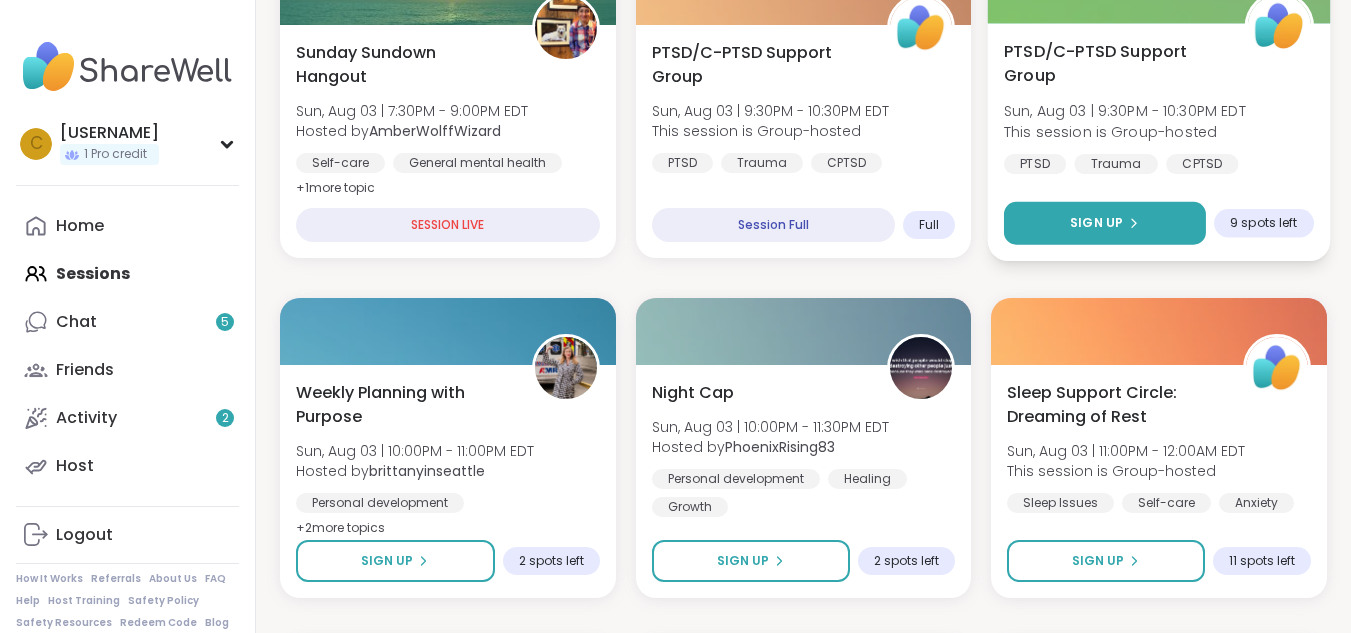 click on "Sign Up" at bounding box center [1105, 223] 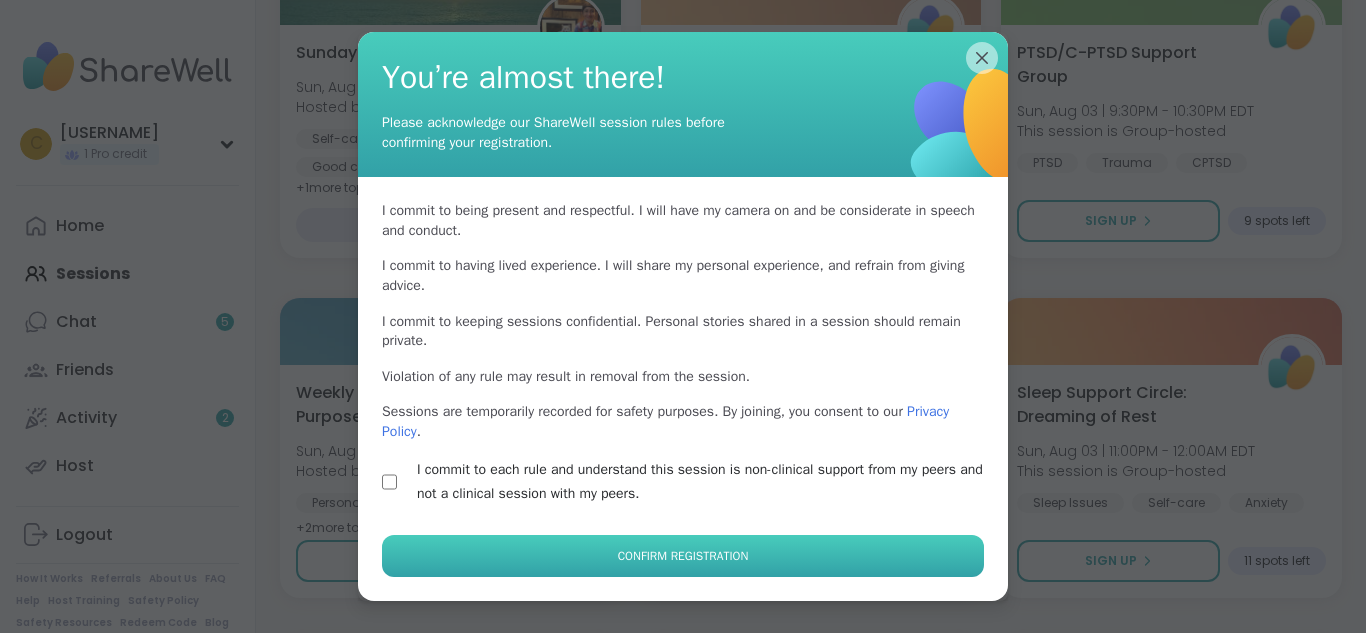 click on "Confirm Registration" at bounding box center [683, 556] 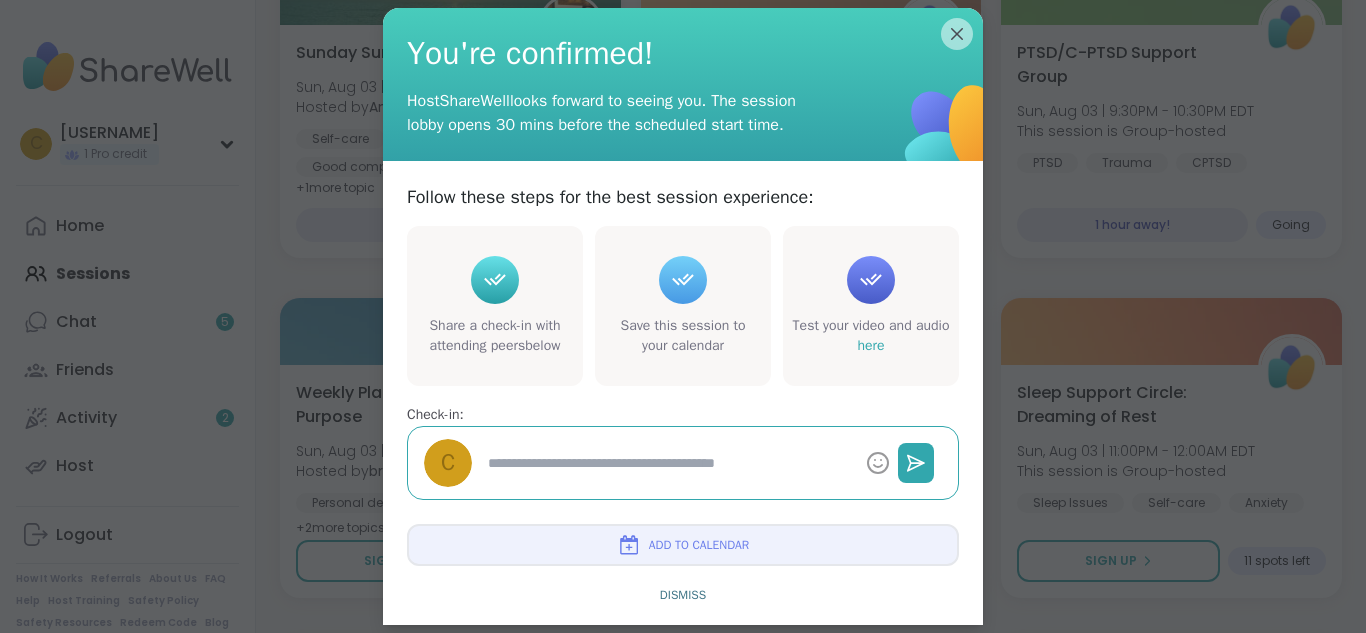 click at bounding box center [669, 463] 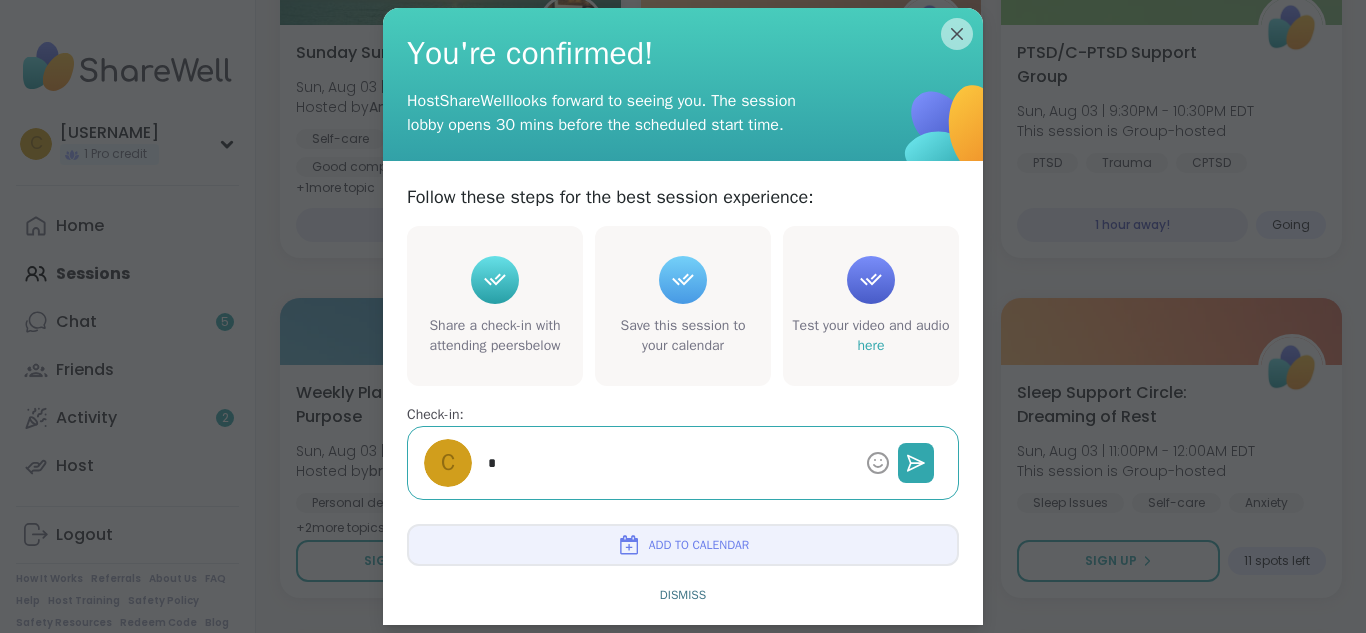 type on "*" 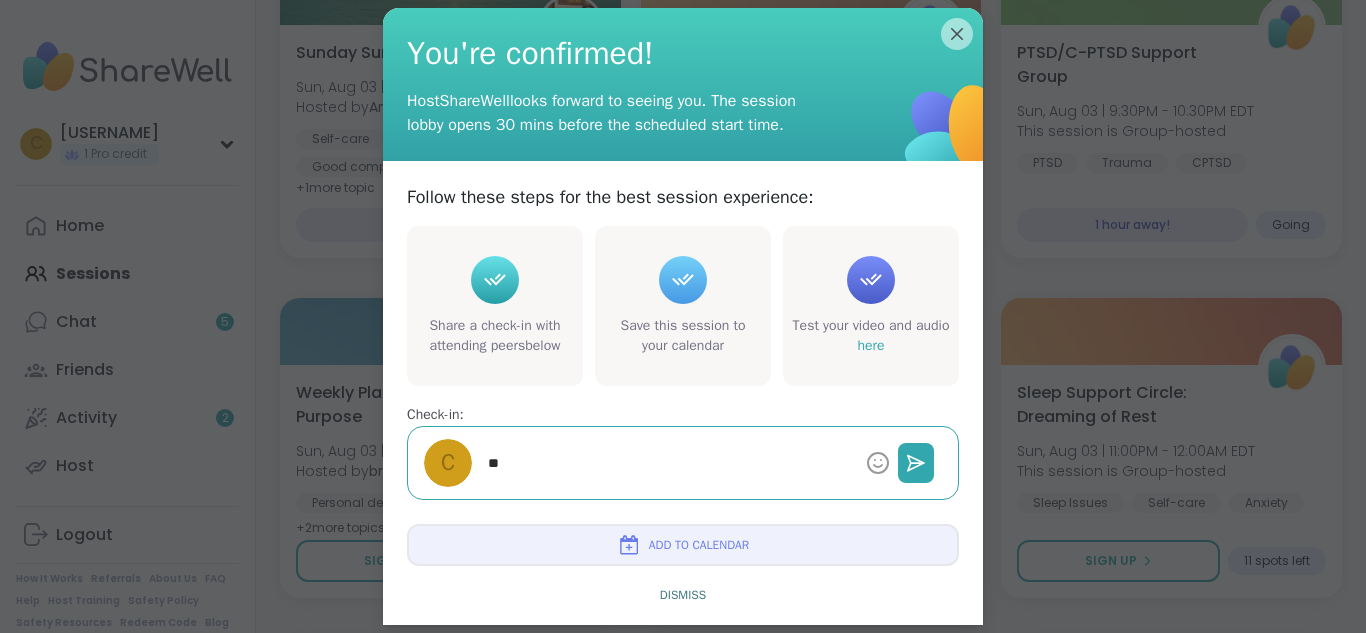 type on "*" 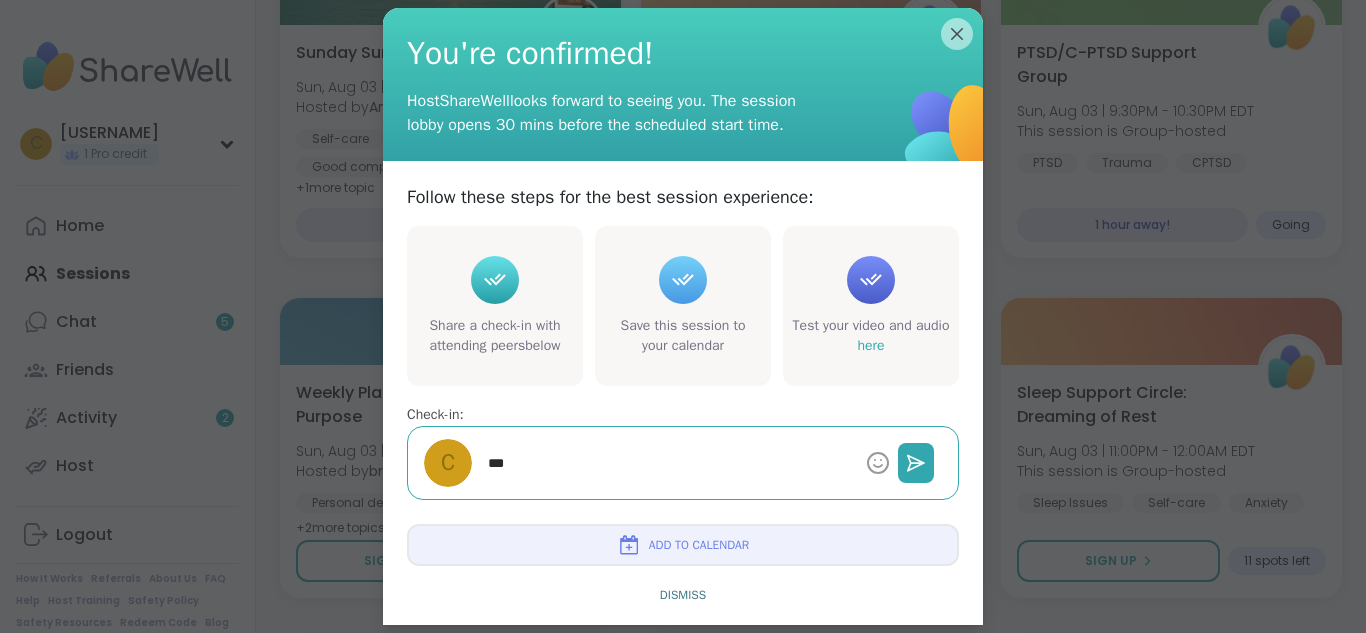 type on "*" 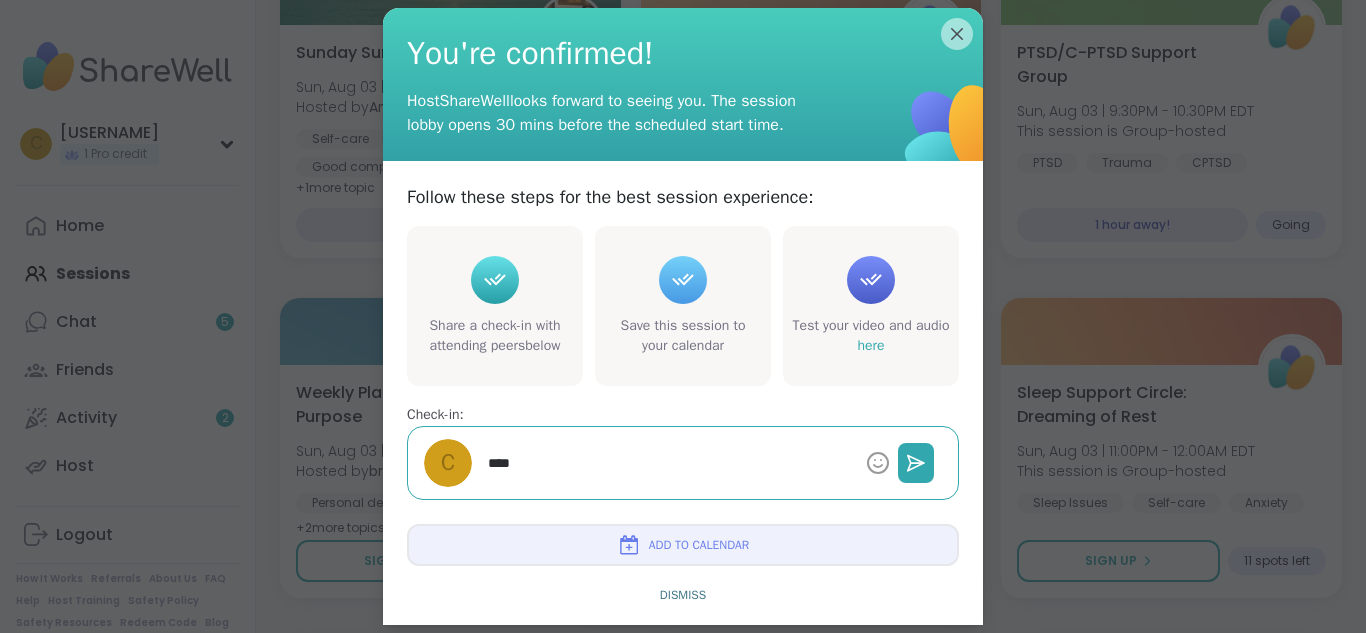 type on "*" 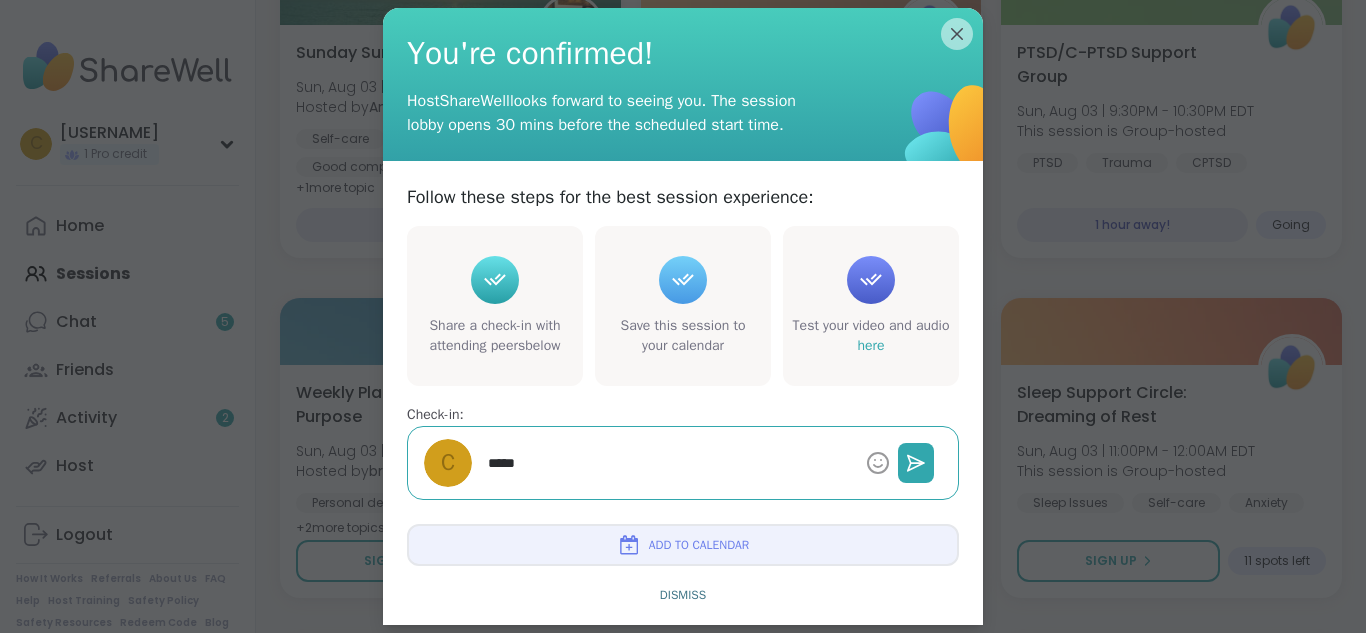 type on "*" 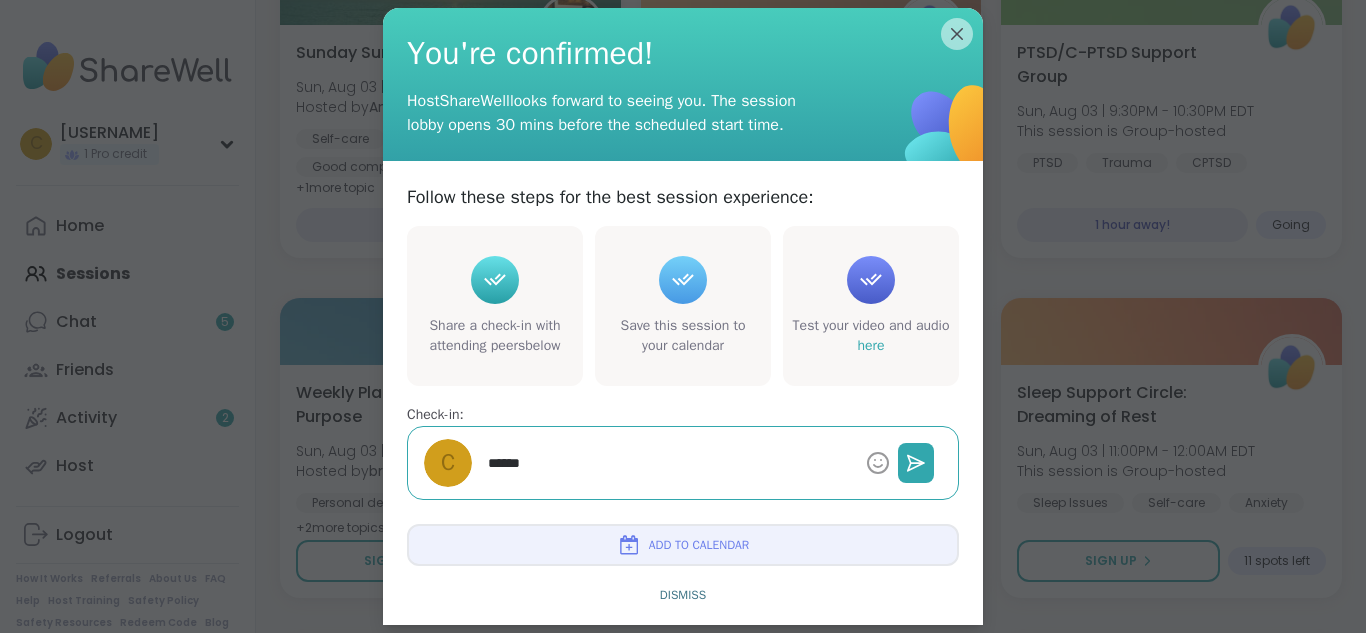 type on "*" 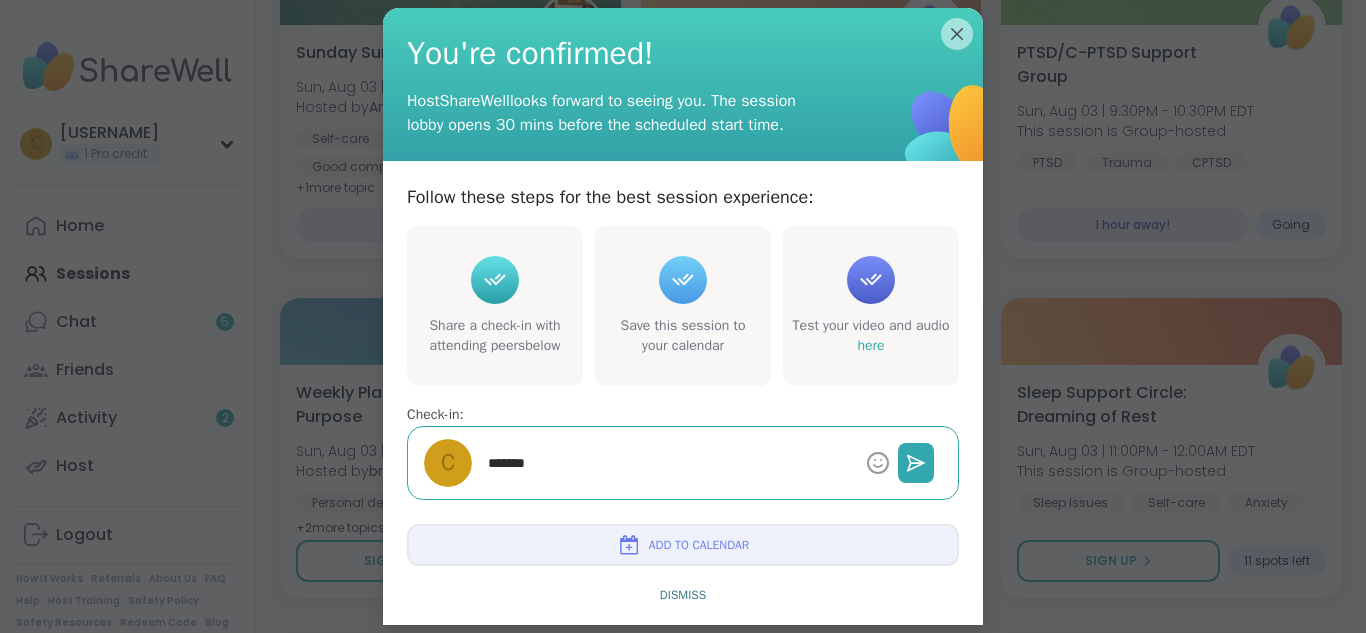 type on "*" 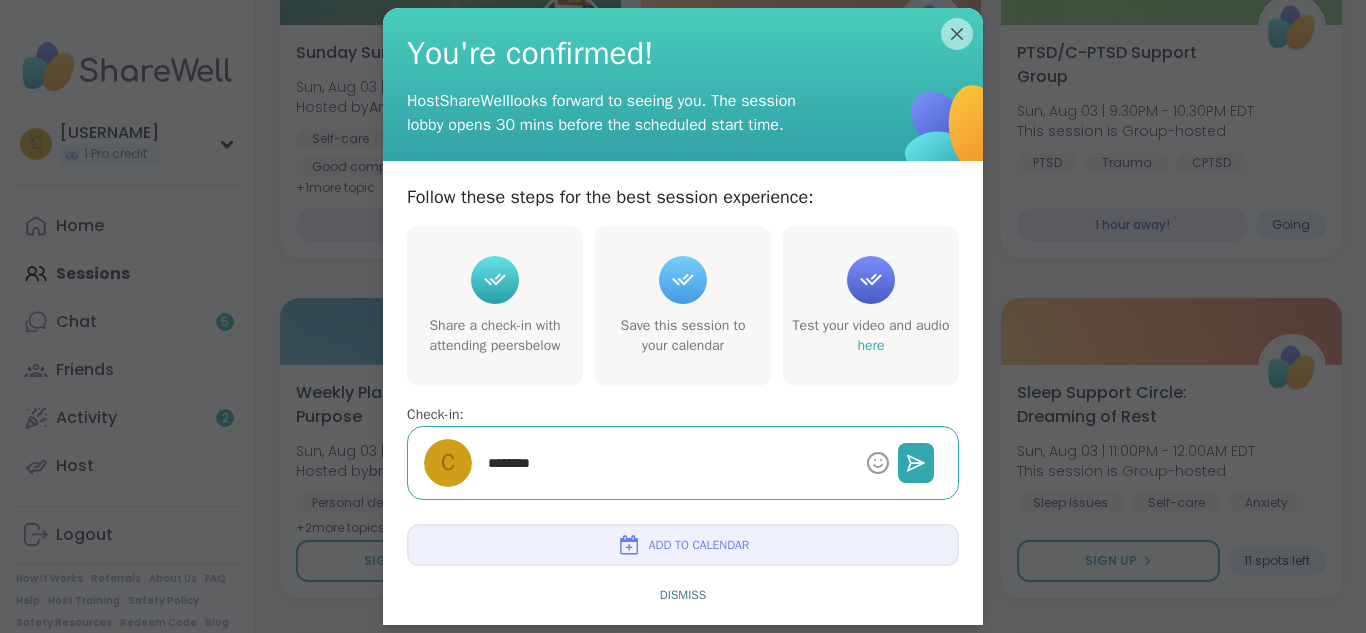 type on "*" 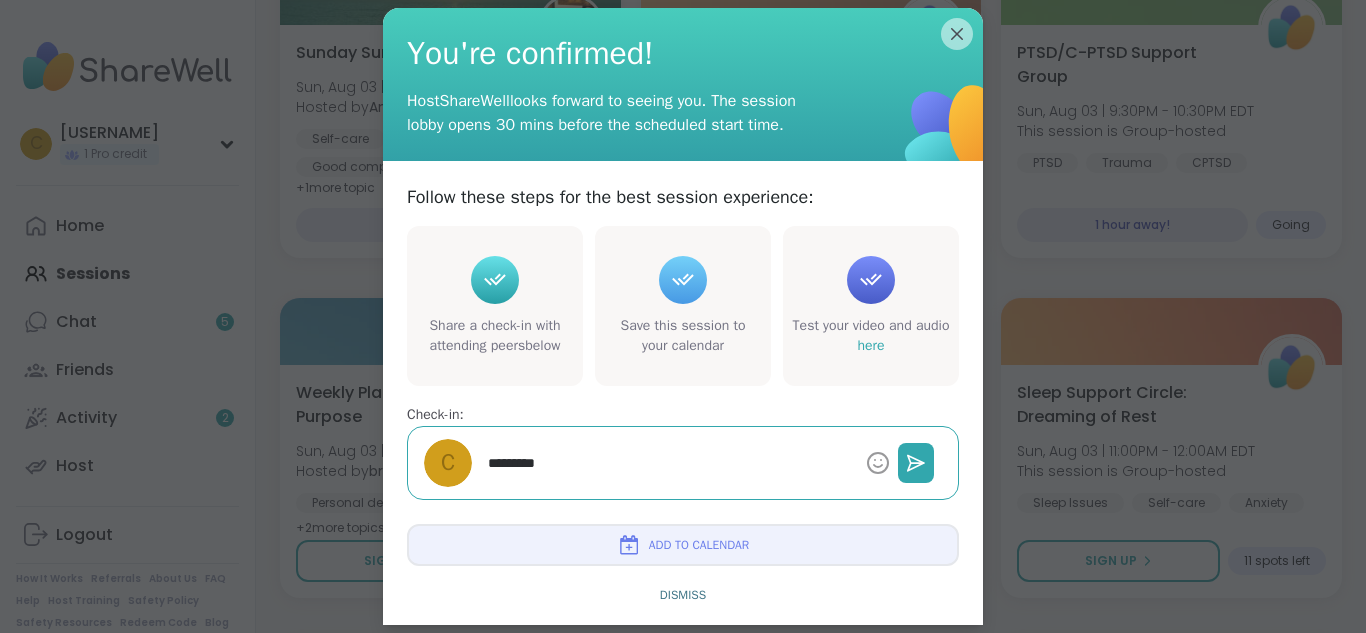 type on "*" 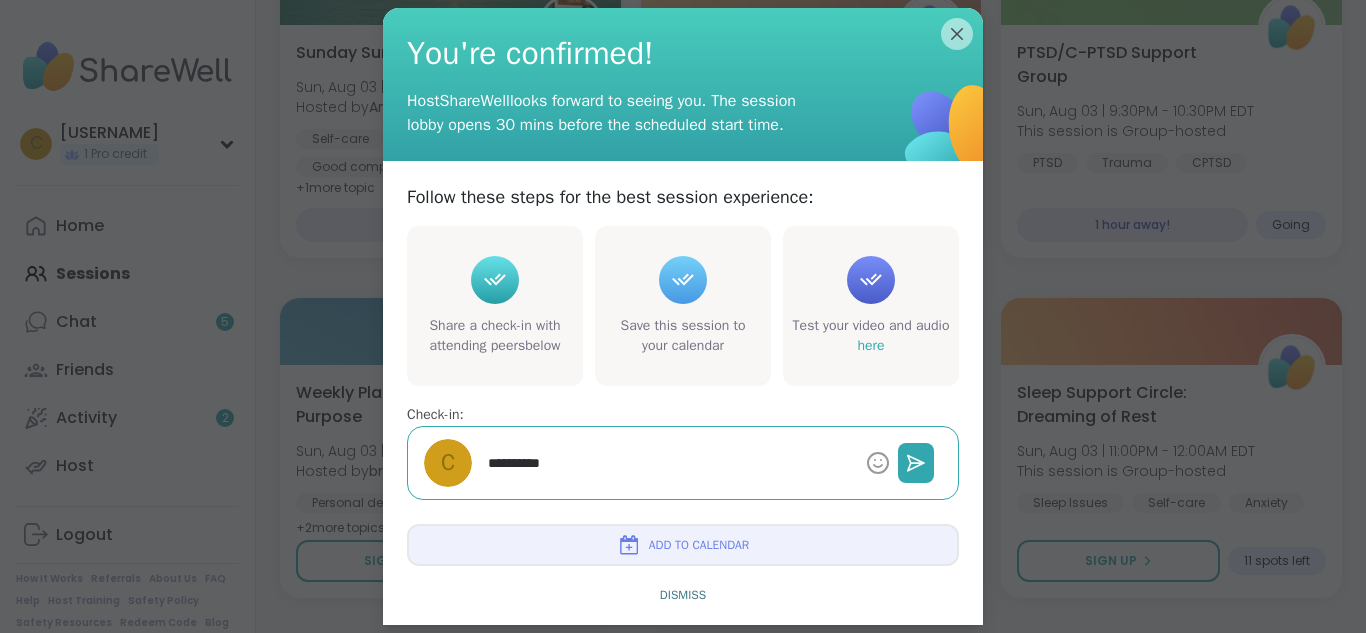 type on "*" 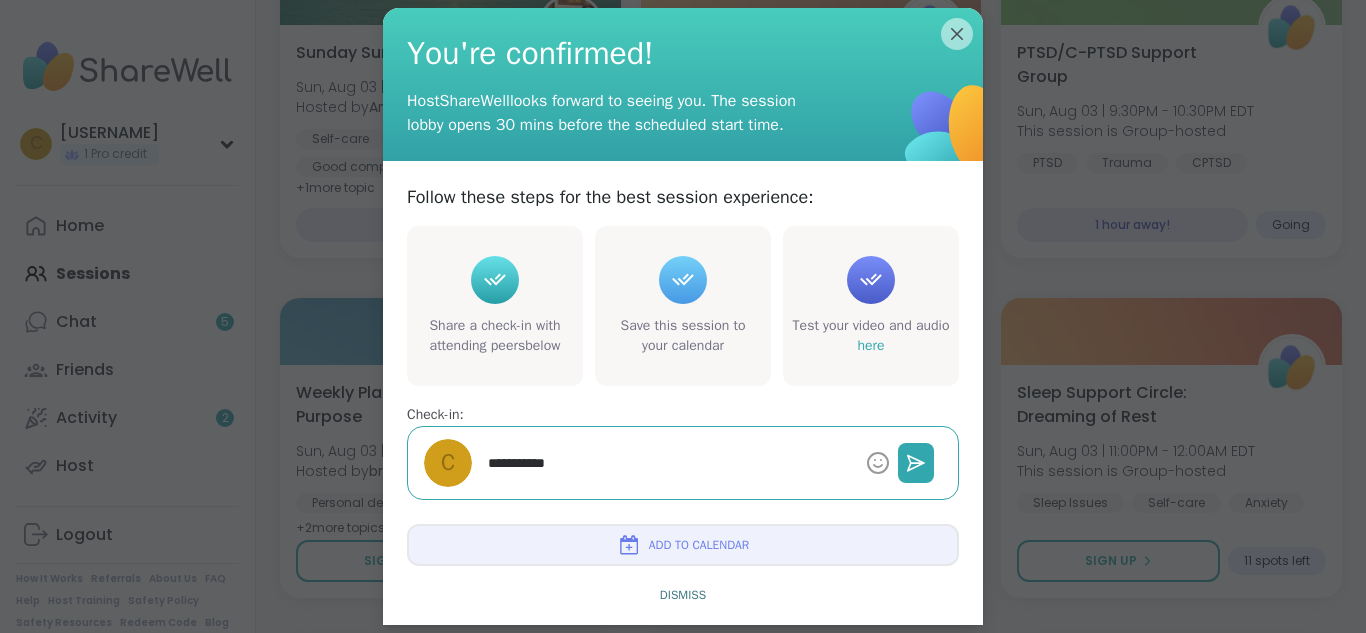 type on "*" 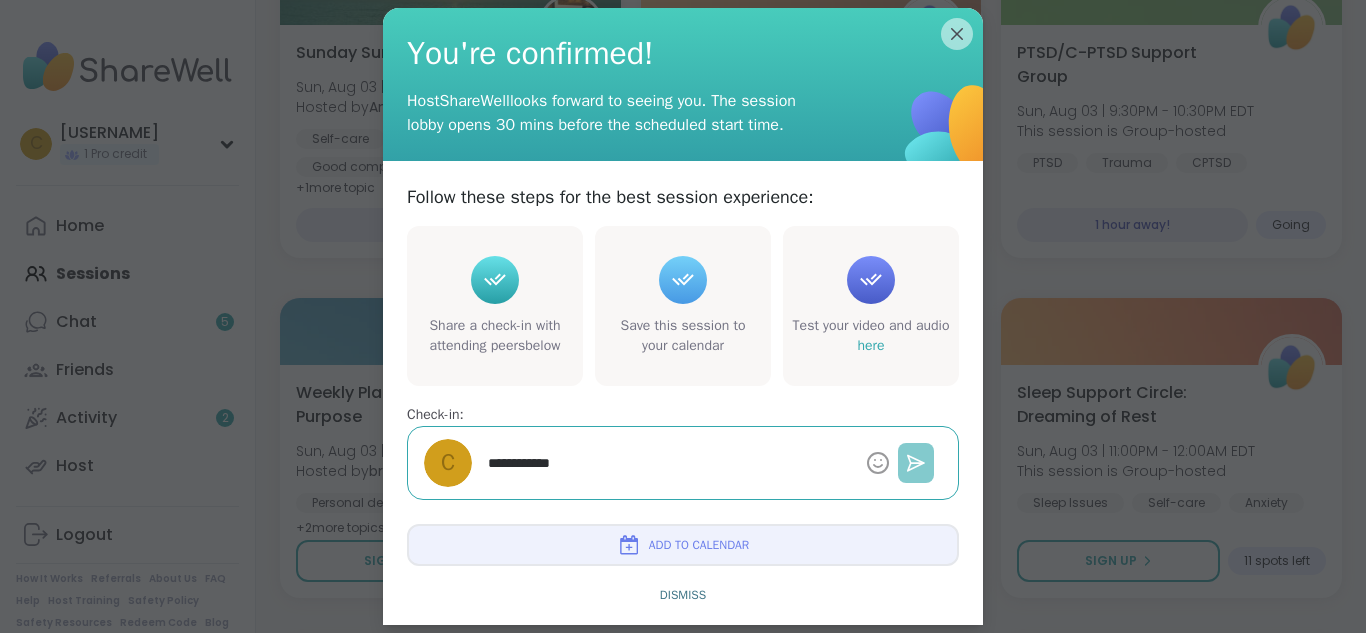 type on "**********" 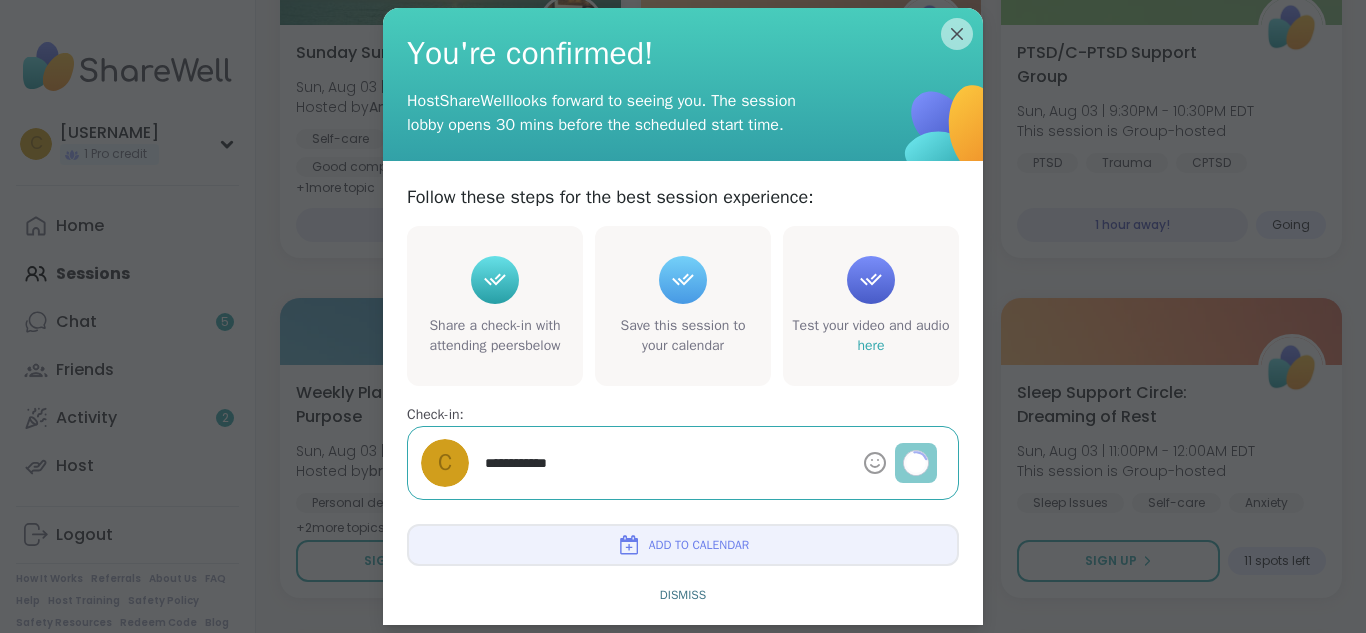 type on "*" 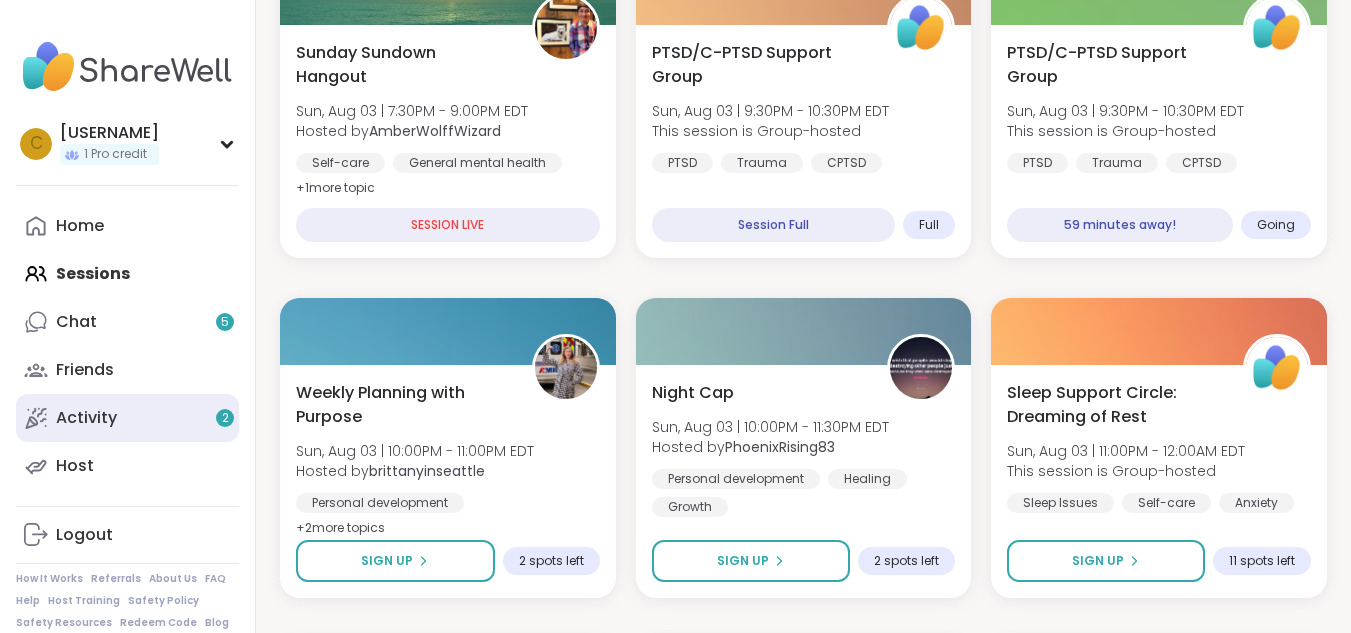 click on "2" at bounding box center (225, 418) 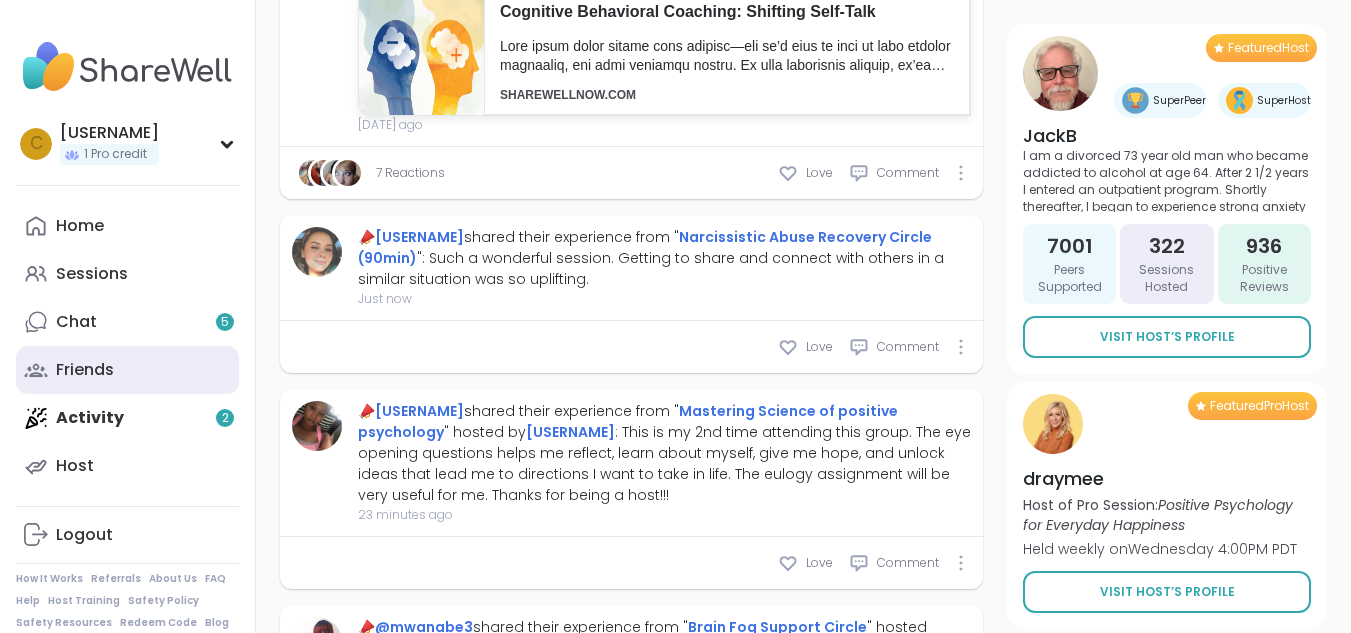 scroll, scrollTop: 1000, scrollLeft: 0, axis: vertical 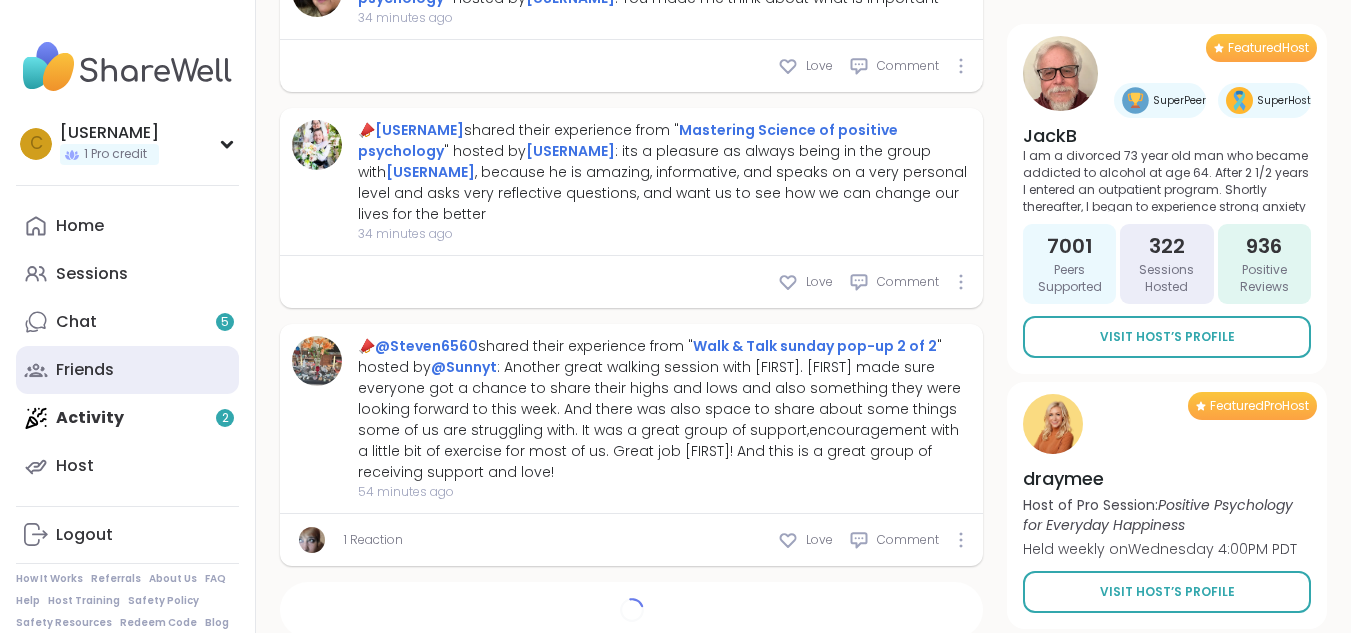 type on "*" 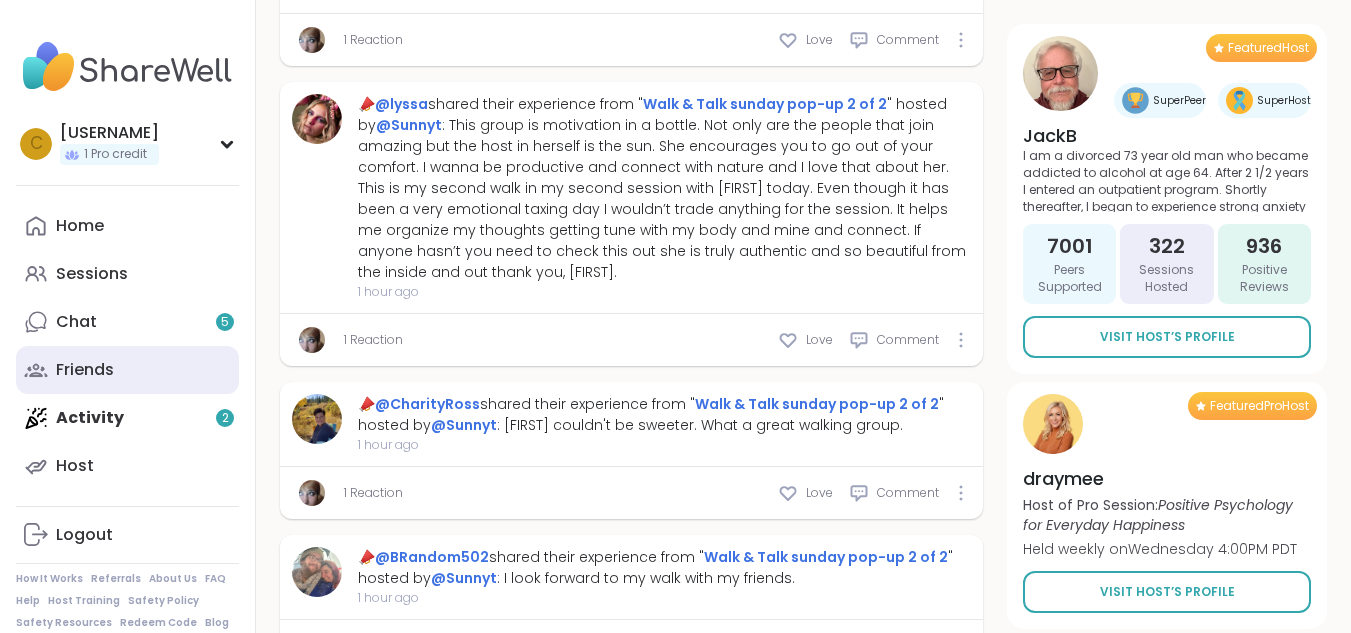 scroll, scrollTop: 3100, scrollLeft: 0, axis: vertical 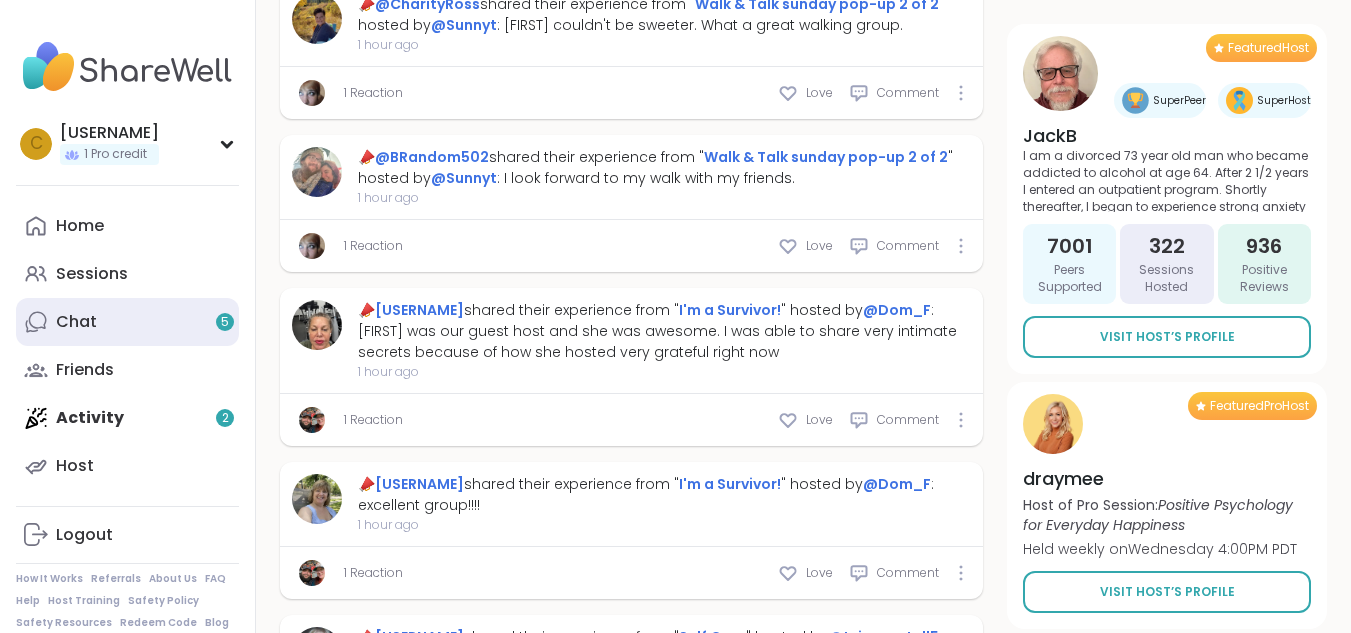 click on "5" at bounding box center [225, 322] 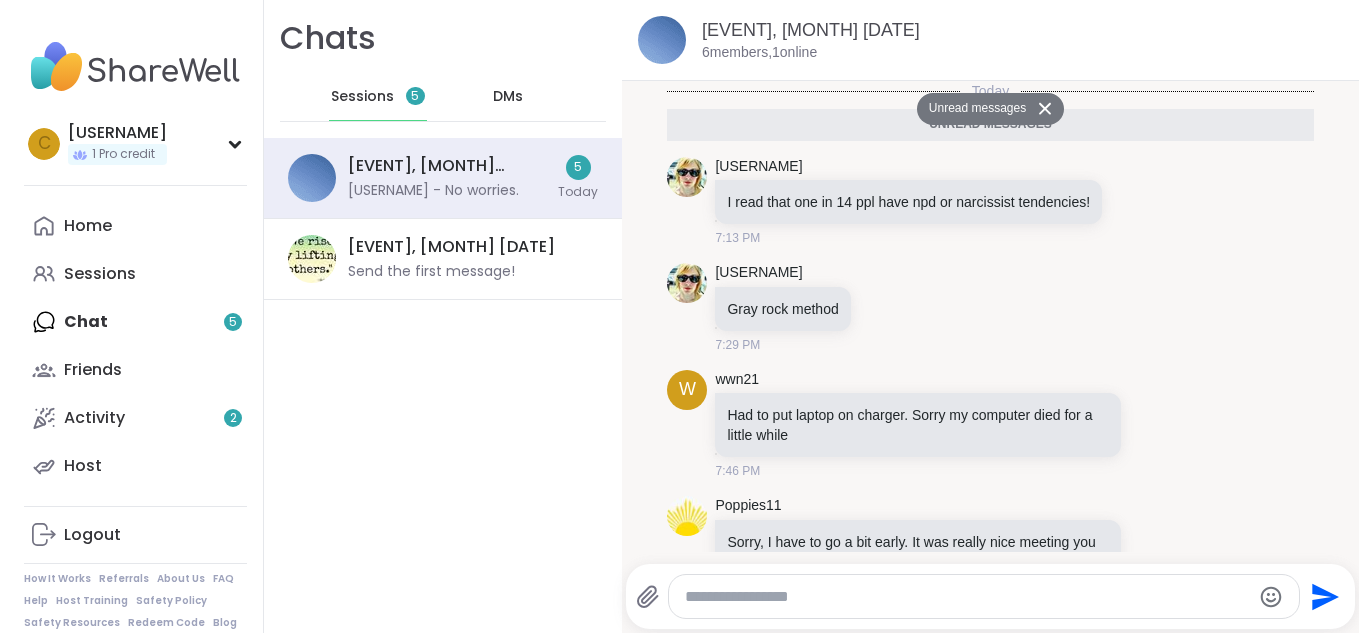 scroll, scrollTop: 0, scrollLeft: 0, axis: both 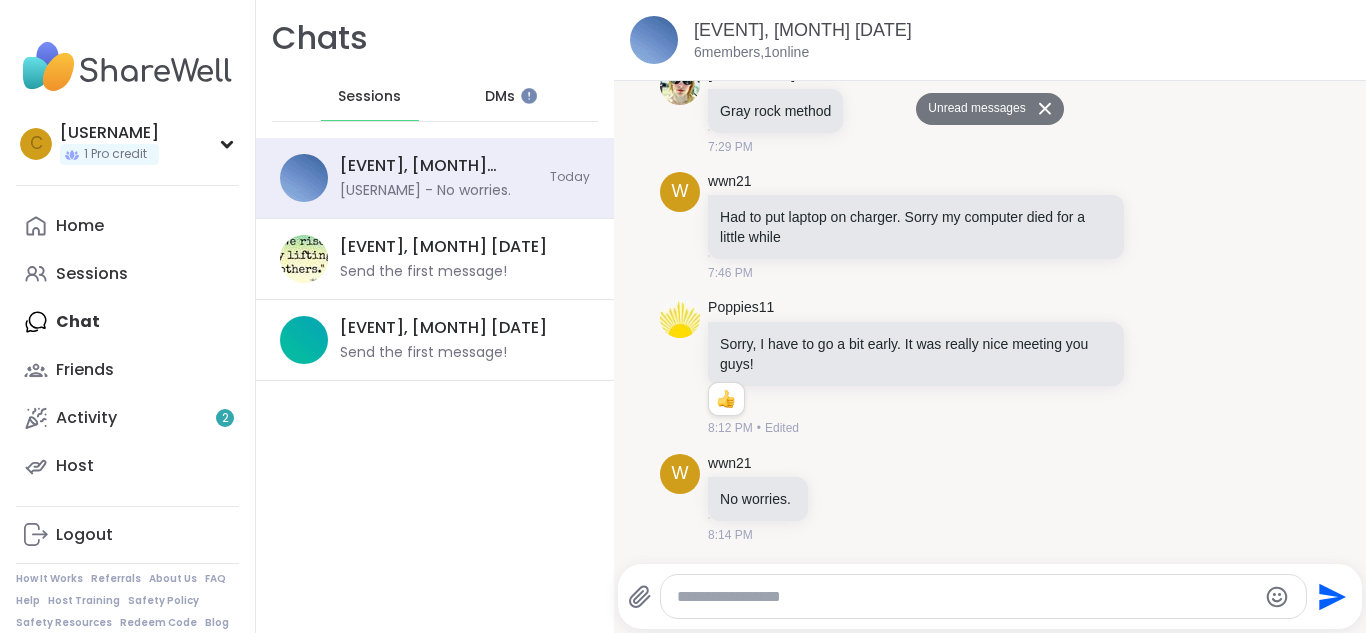 click on "Sessions" at bounding box center [369, 97] 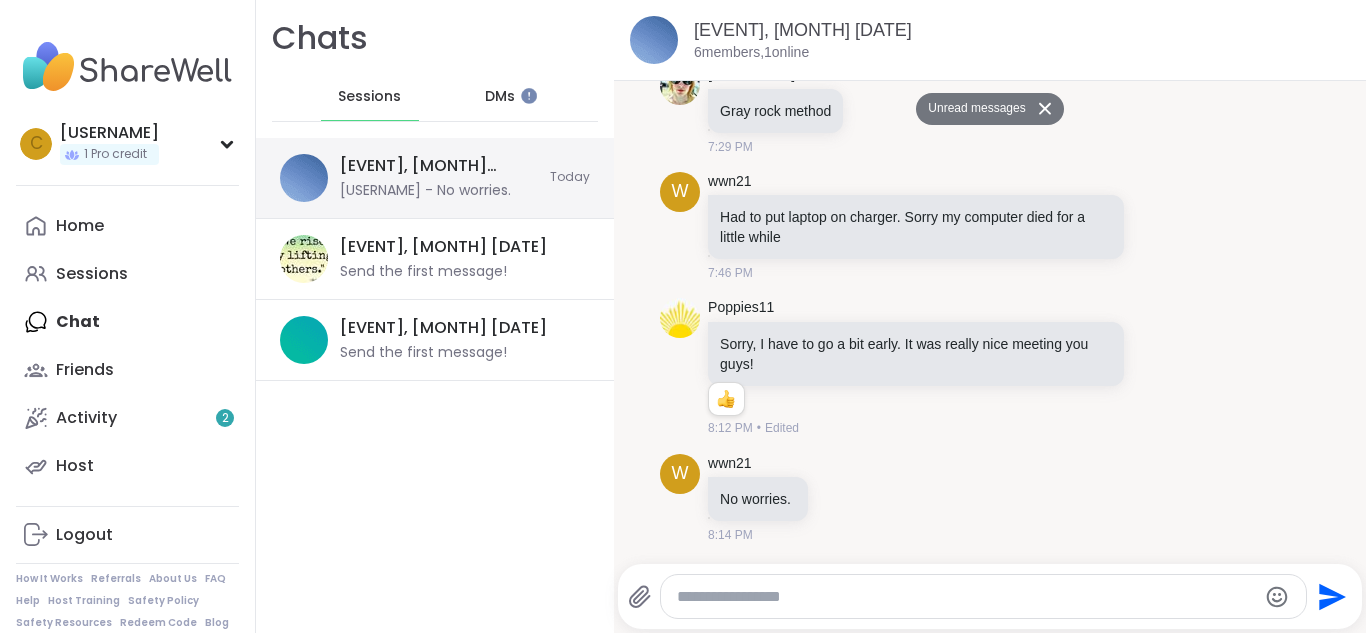 click on "Narcissistic Abuse Recovery Circle (90min), Aug 03" at bounding box center [439, 166] 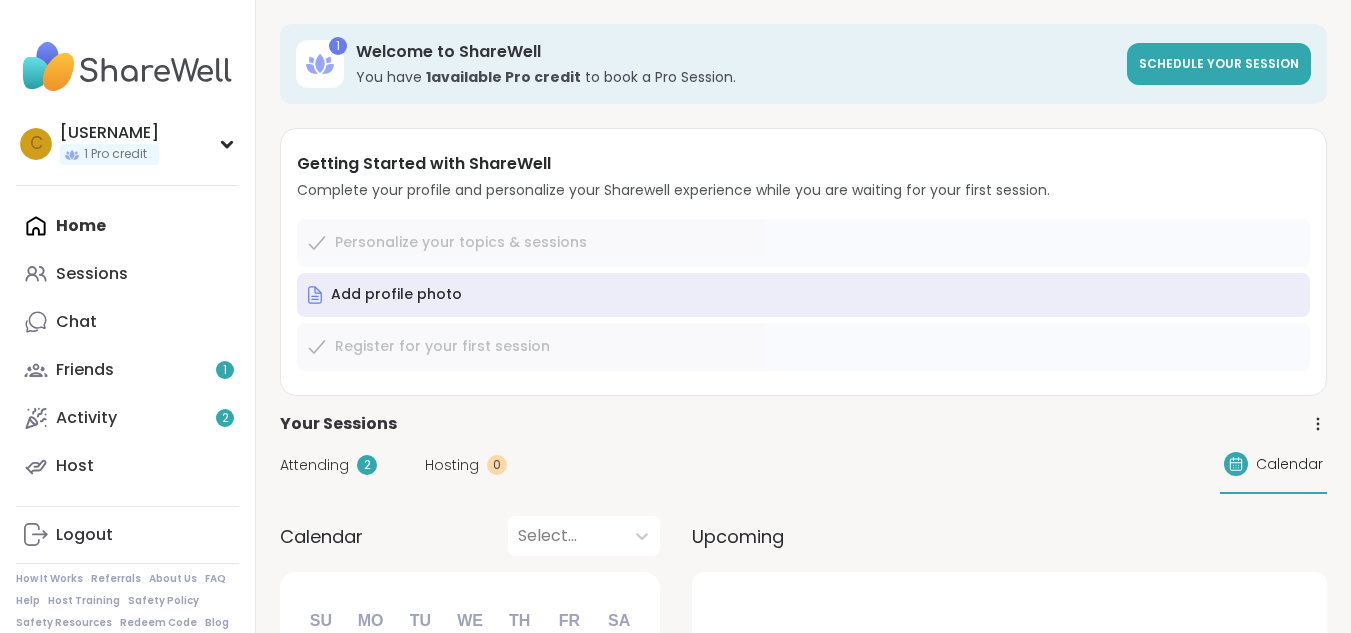 scroll, scrollTop: 0, scrollLeft: 0, axis: both 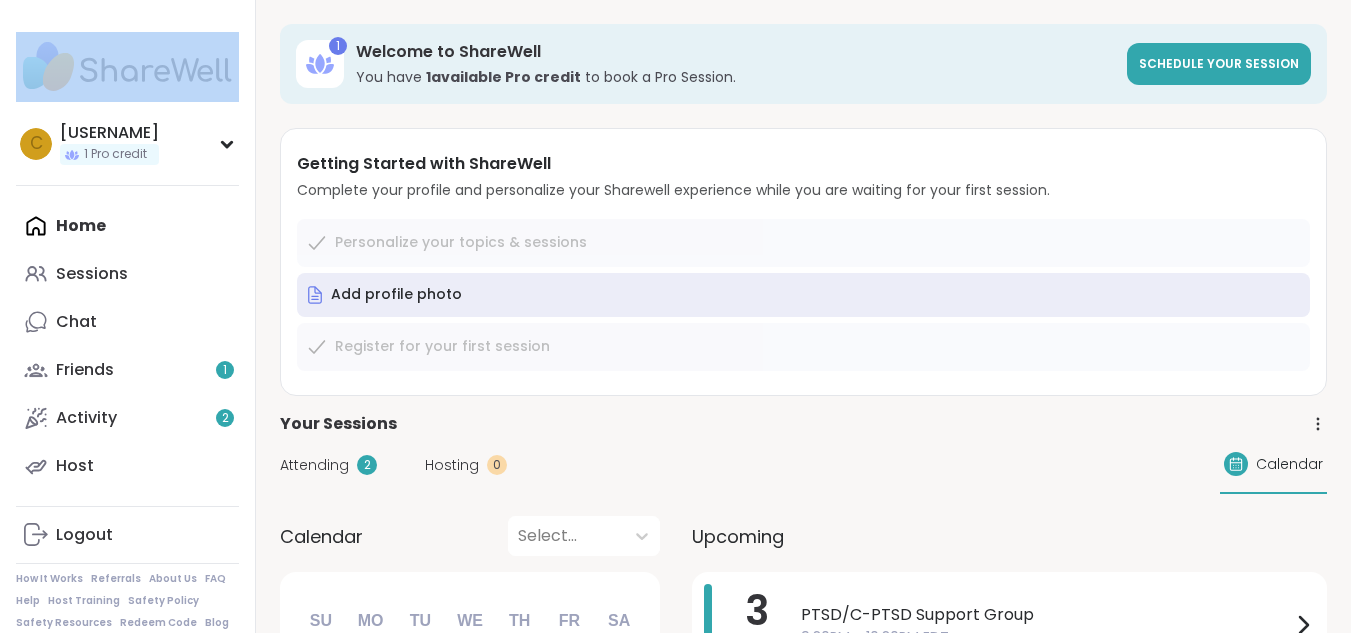 drag, startPoint x: 36, startPoint y: 17, endPoint x: 9, endPoint y: -32, distance: 55.946404 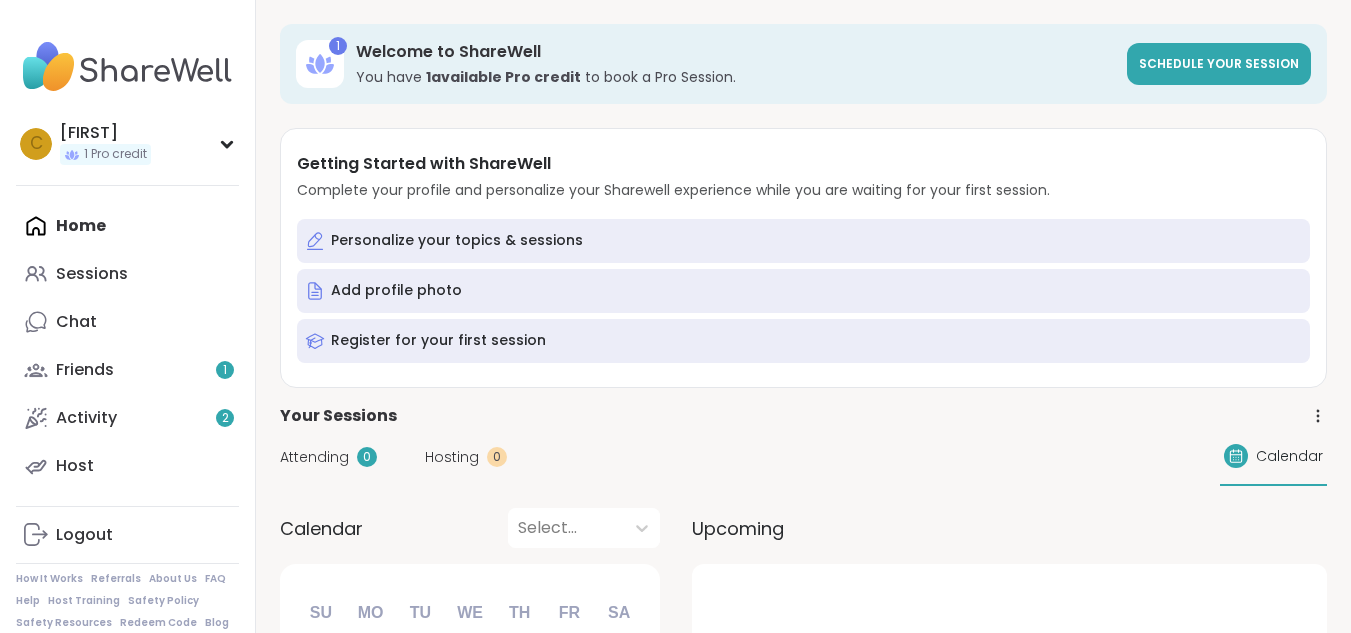 scroll, scrollTop: 0, scrollLeft: 0, axis: both 